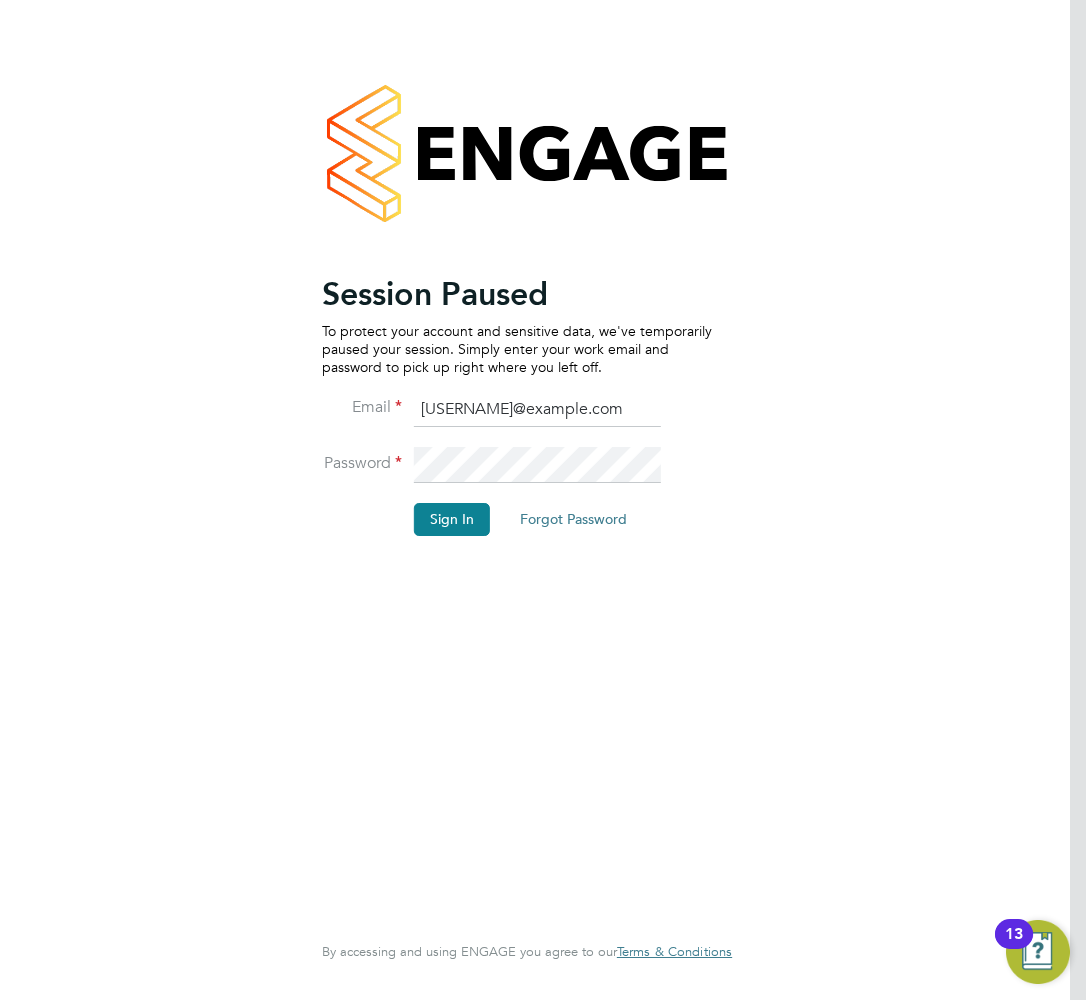 scroll, scrollTop: 0, scrollLeft: 0, axis: both 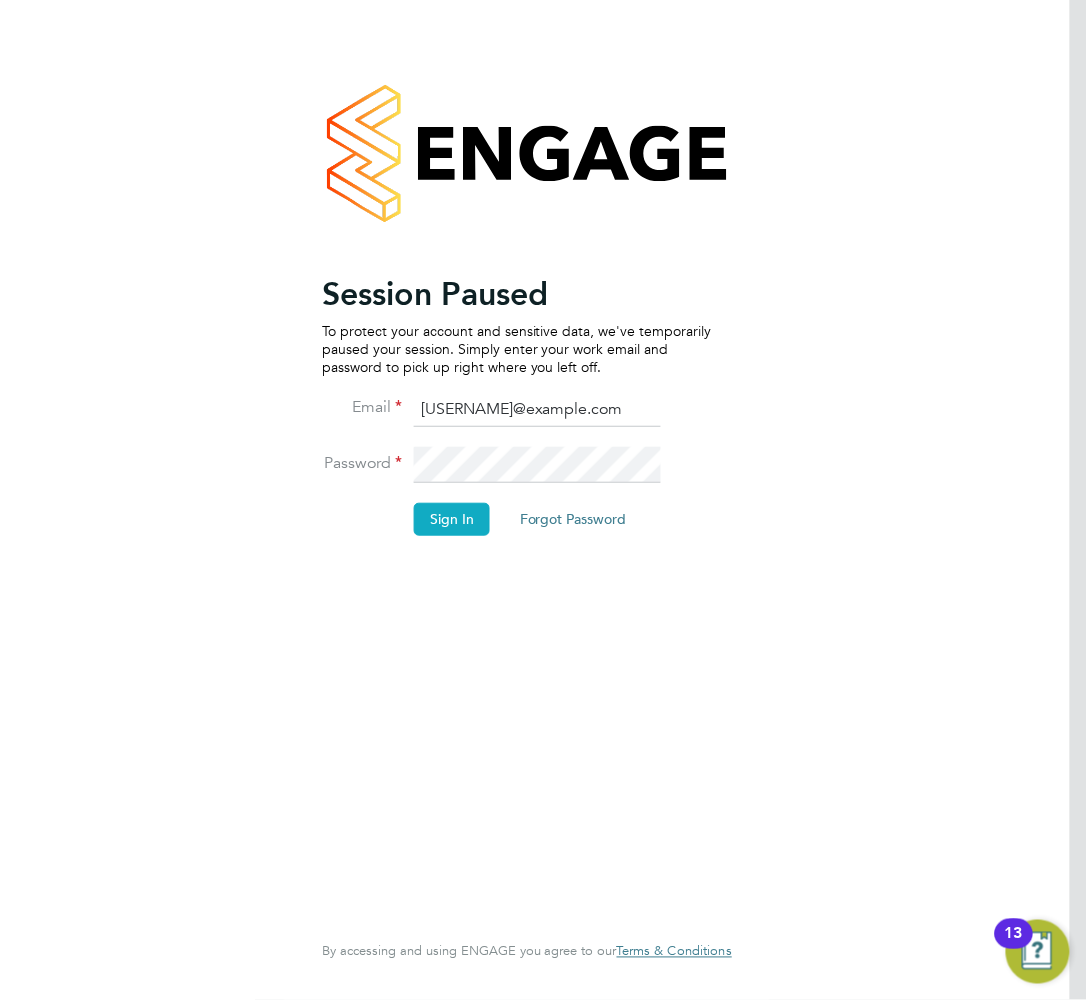 click on "Sign In" 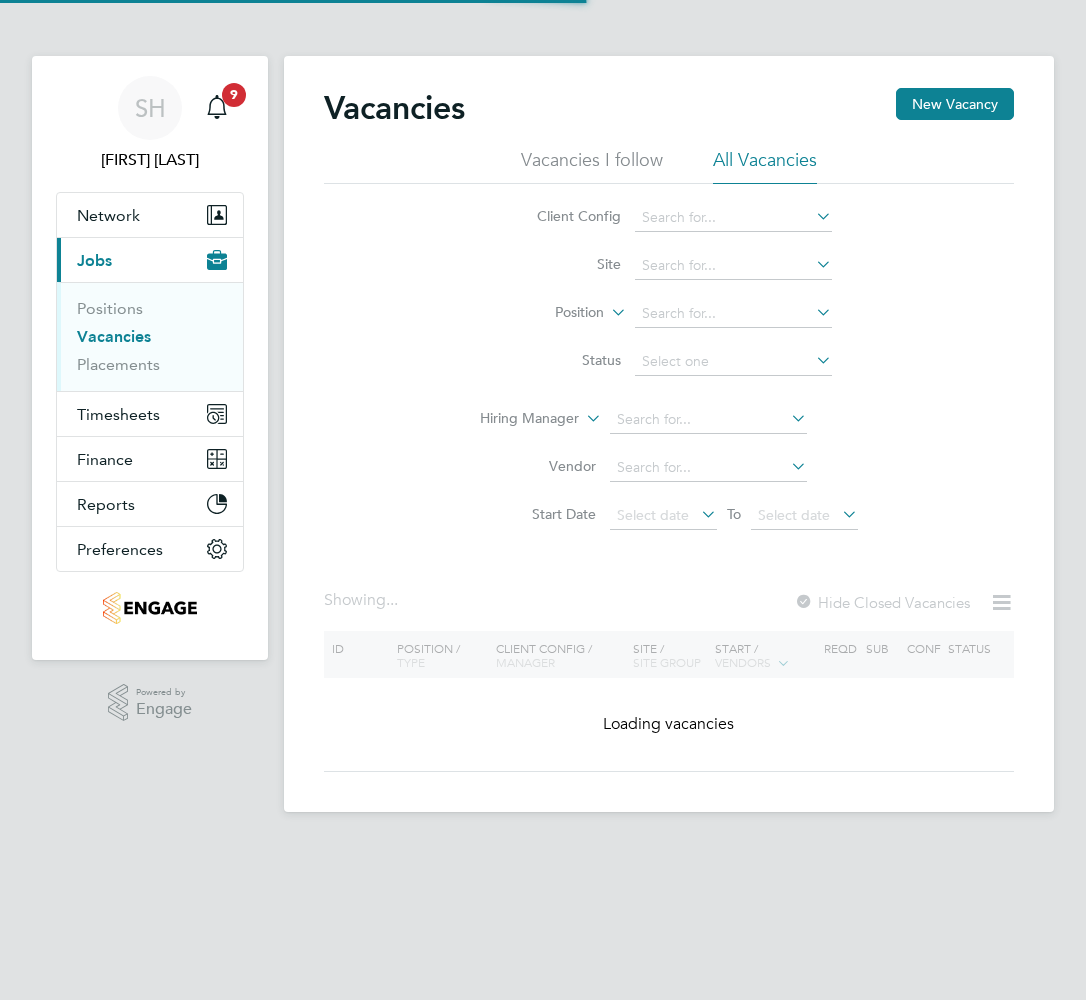scroll, scrollTop: 0, scrollLeft: 0, axis: both 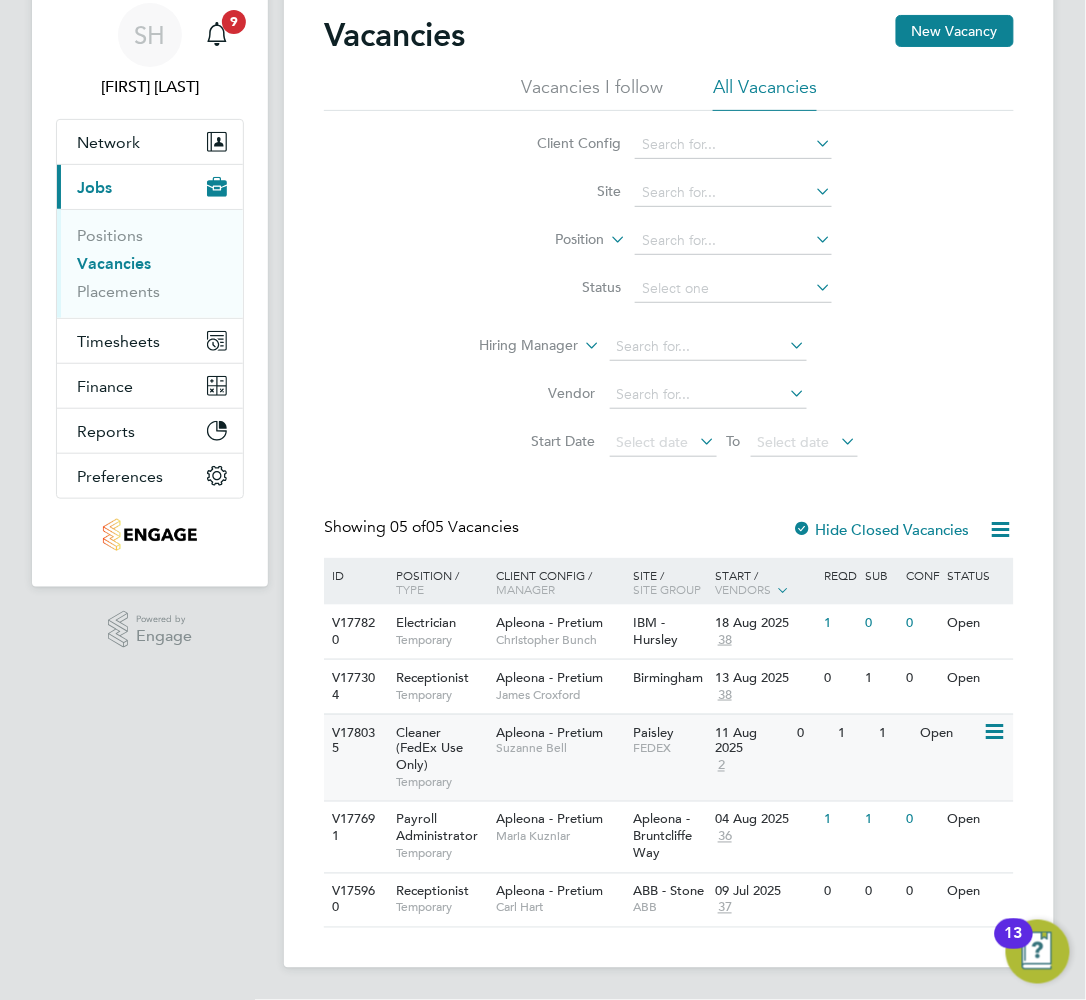 click on "V178035 Cleaner (FedEx Use Only)   Temporary Apleona - Pretium   [FIRST] [LAST] [LAST]   FEDEX 11 Aug 2025 2 0 1 1 Open" 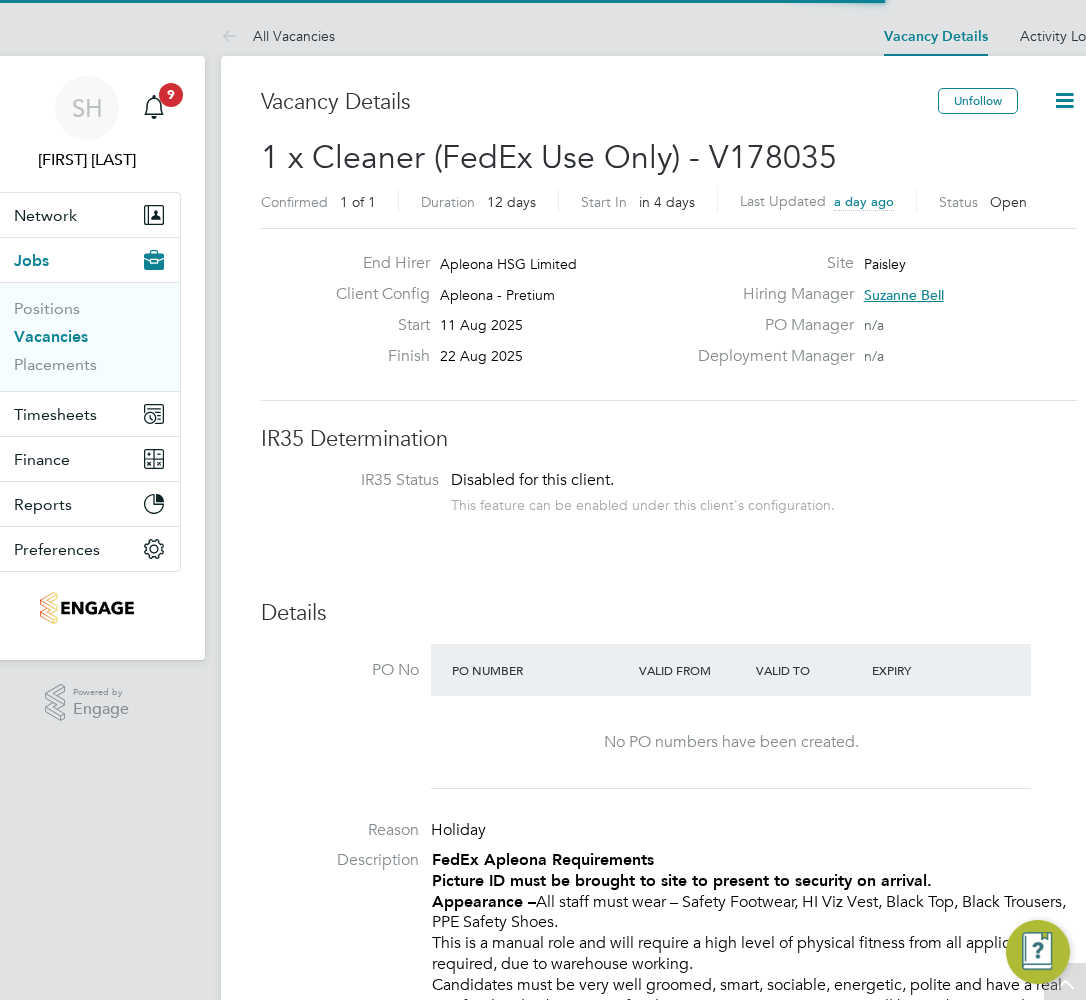 scroll, scrollTop: 1200, scrollLeft: 0, axis: vertical 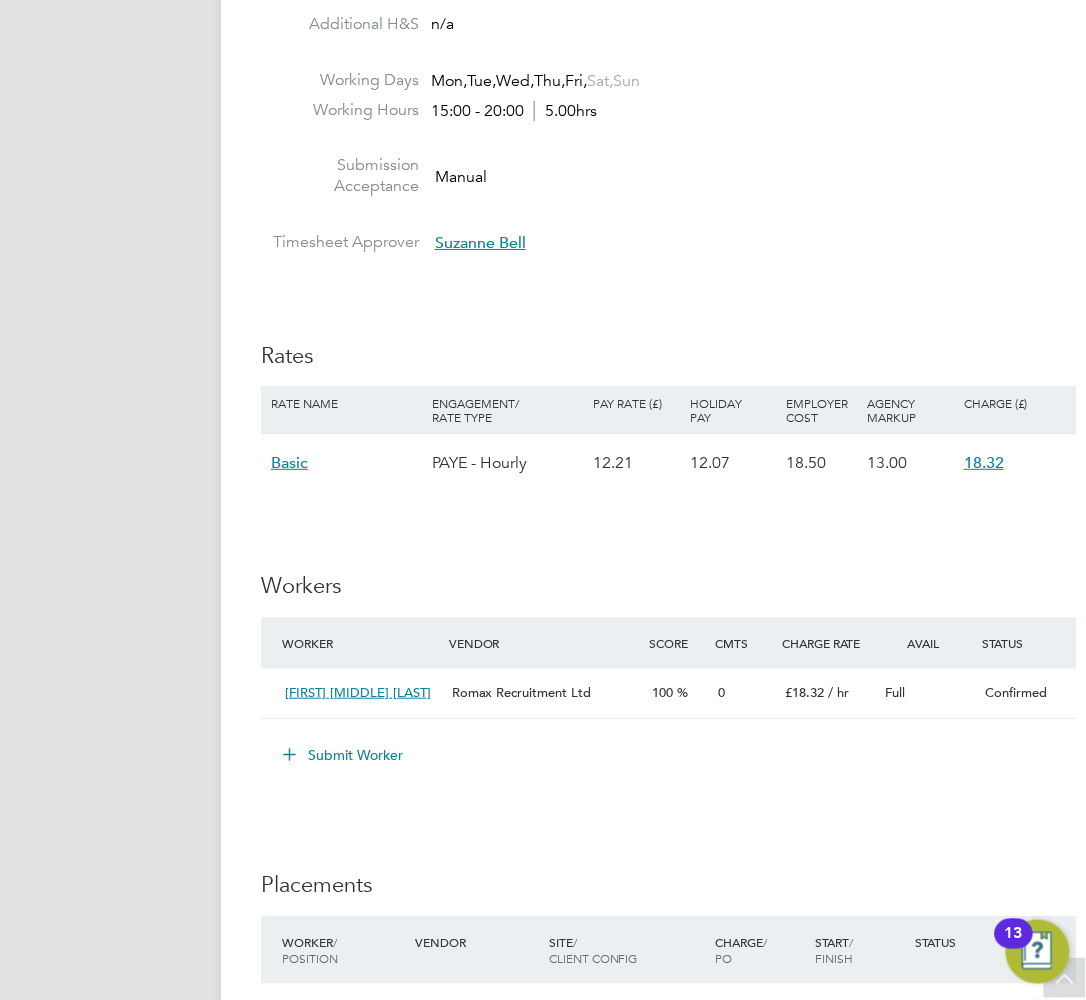 drag, startPoint x: 972, startPoint y: 698, endPoint x: 972, endPoint y: 710, distance: 12 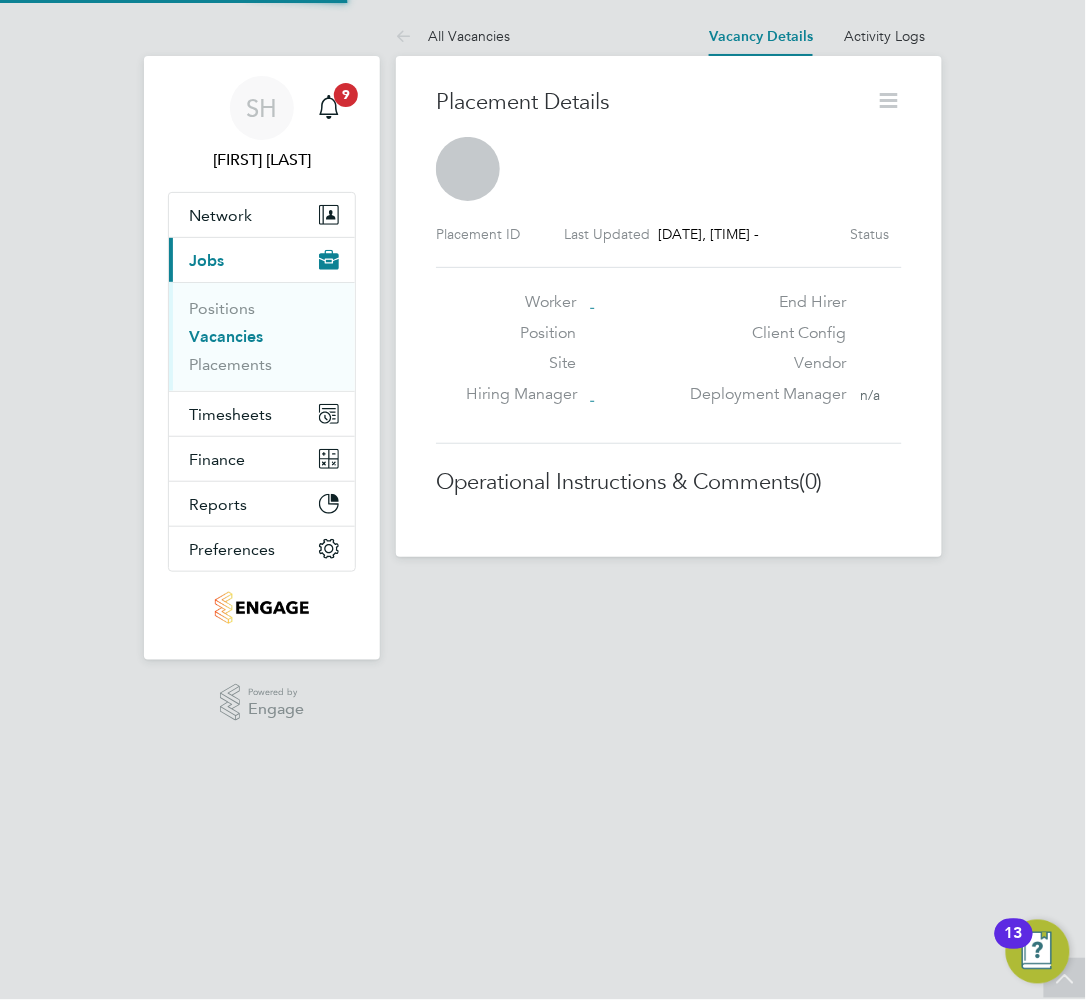 scroll, scrollTop: 0, scrollLeft: 0, axis: both 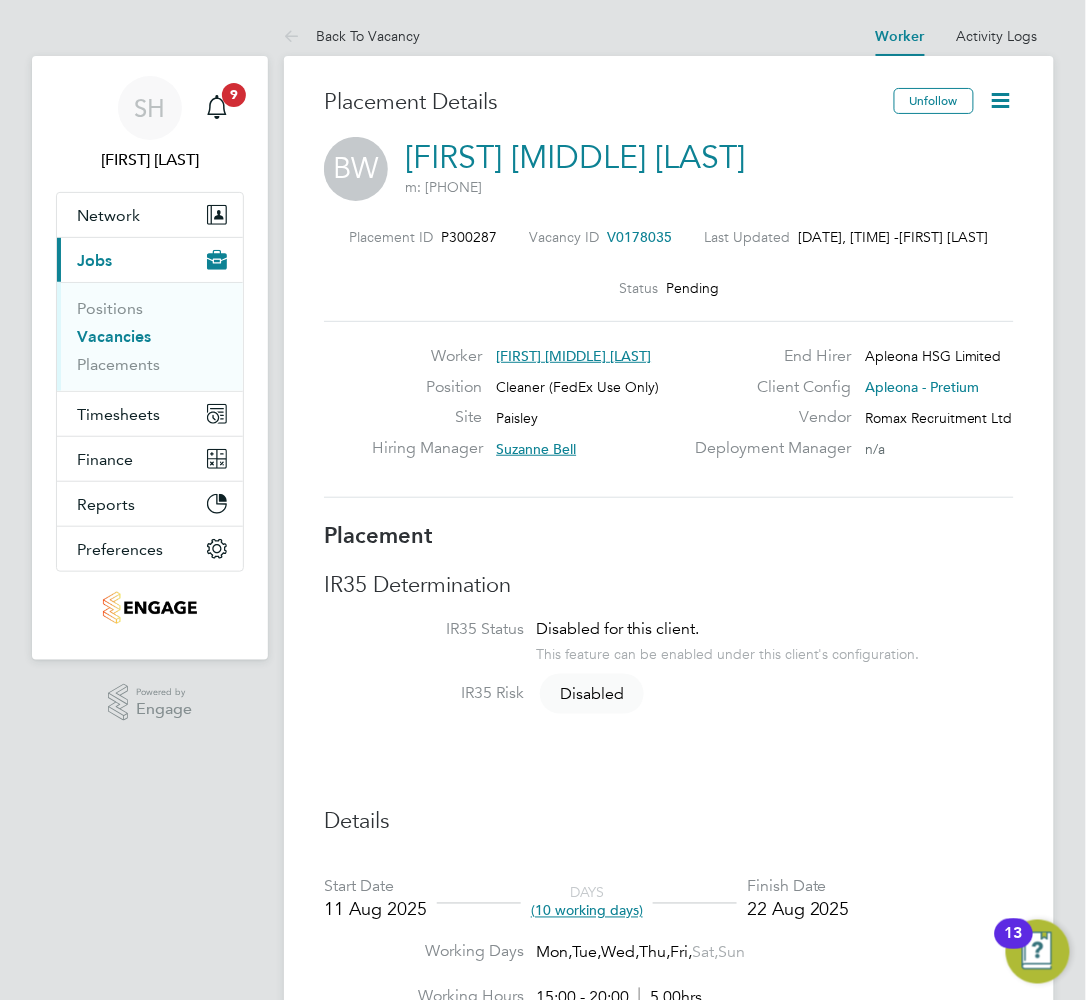 click on "Vacancies" at bounding box center (114, 336) 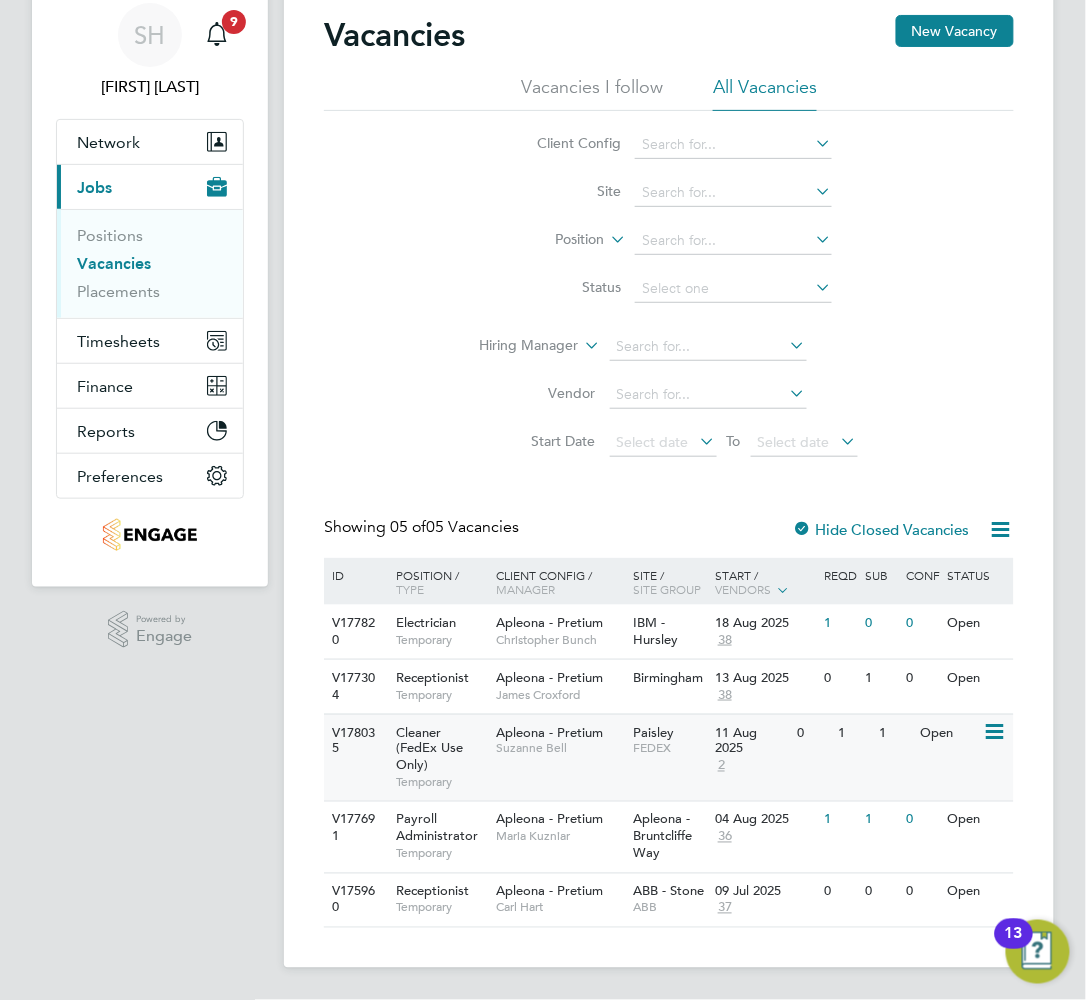 click on "FEDEX" 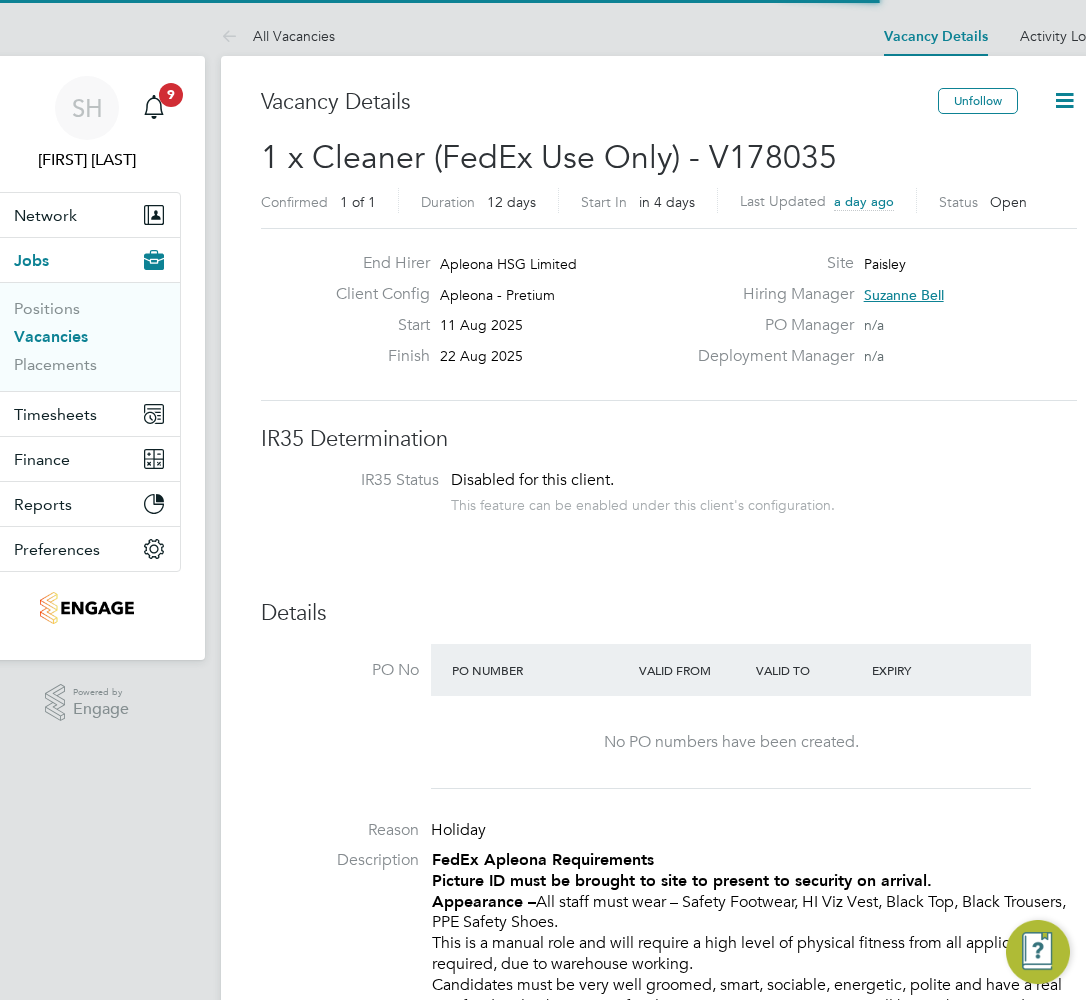scroll, scrollTop: 0, scrollLeft: 0, axis: both 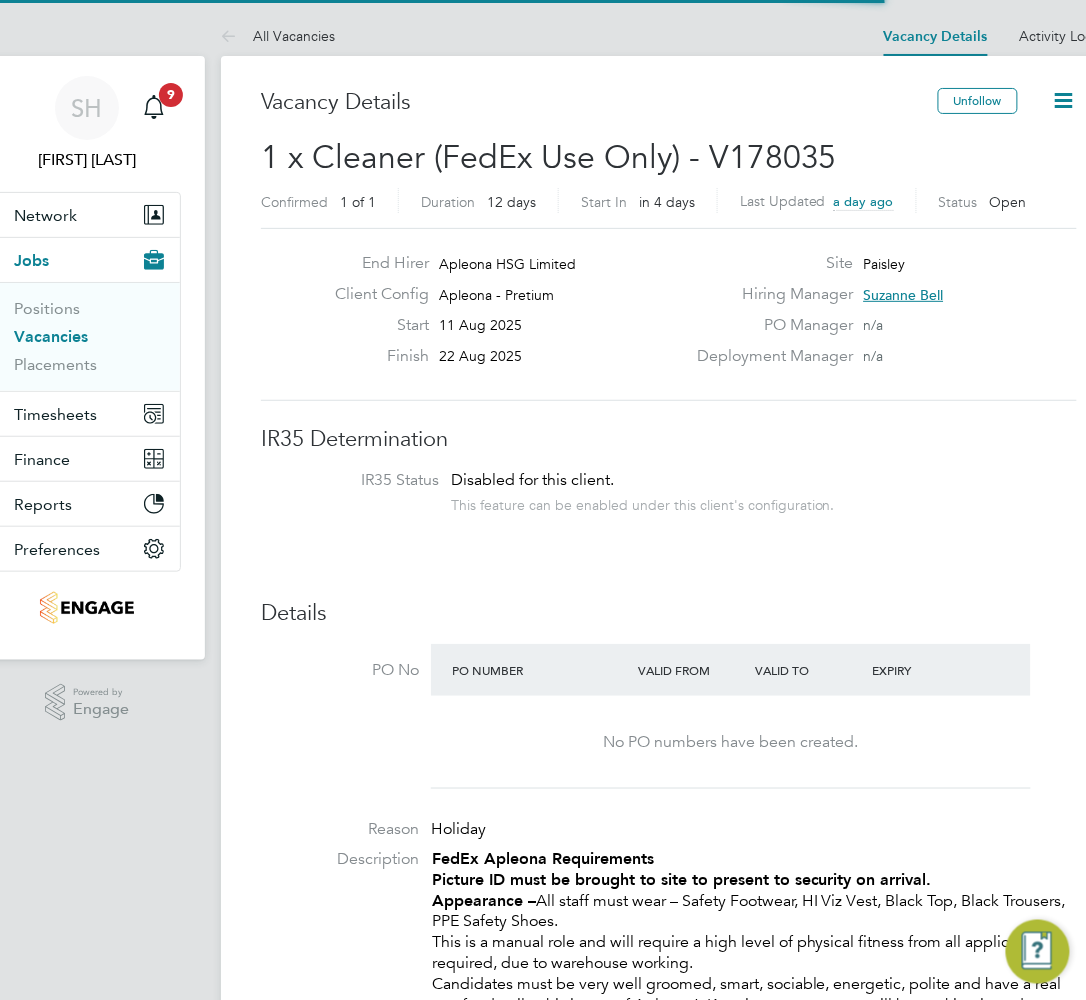 click 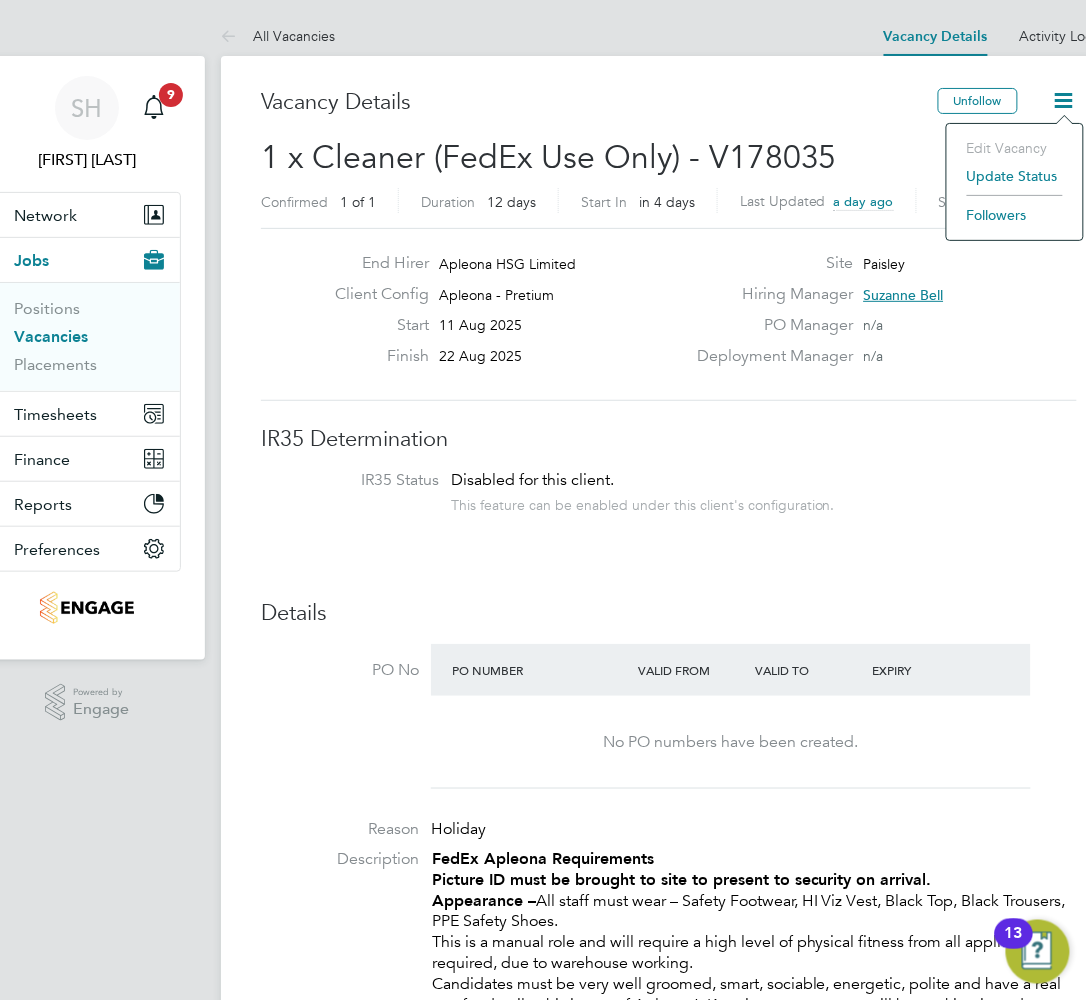 click on "Update Status" 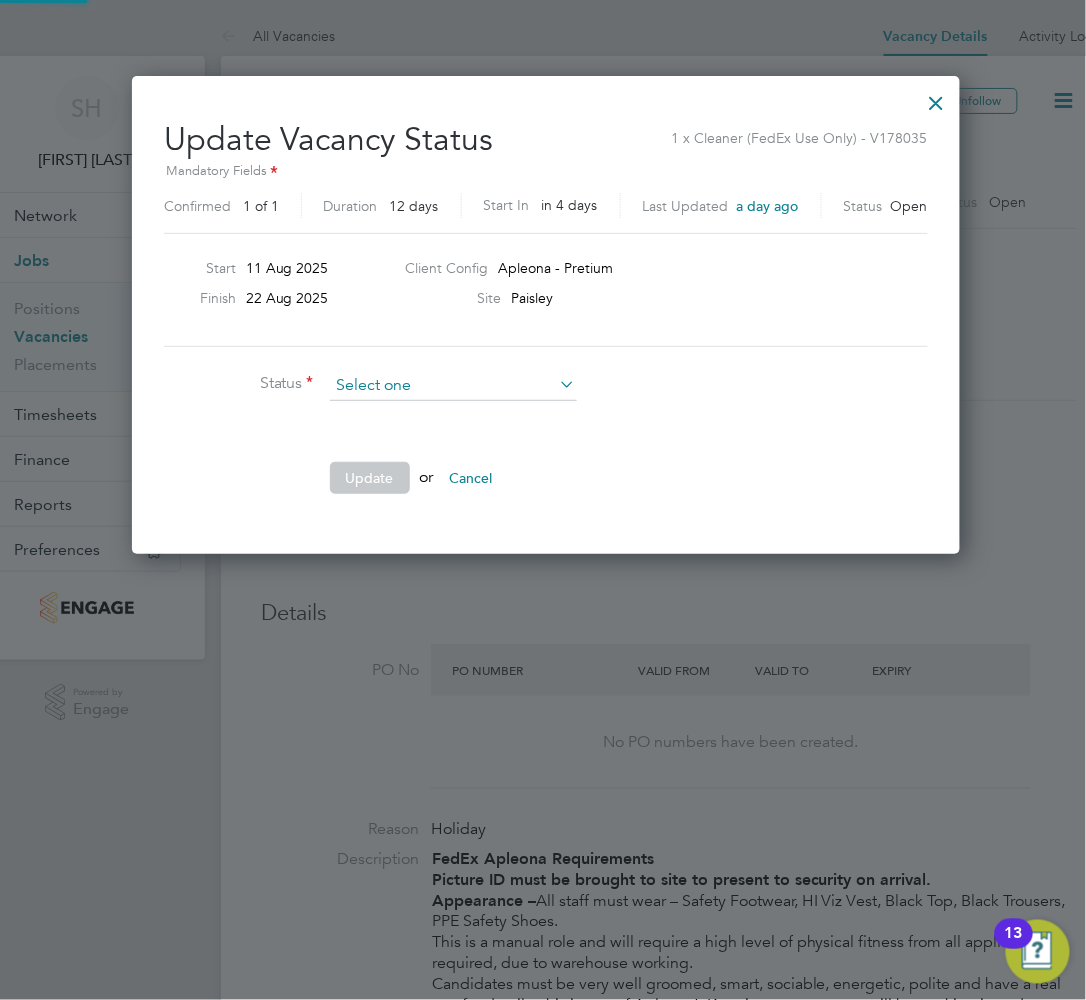 scroll, scrollTop: 9, scrollLeft: 10, axis: both 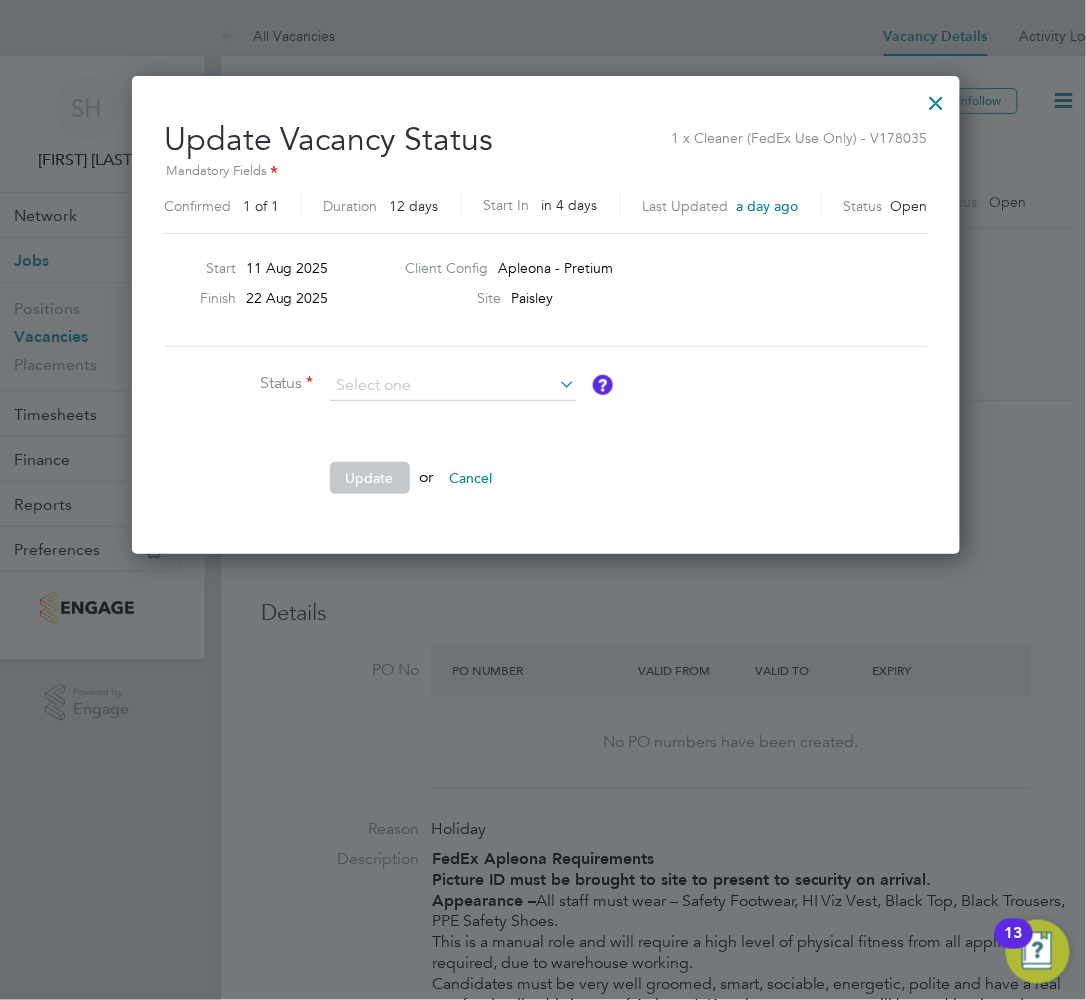 click on "Completed" 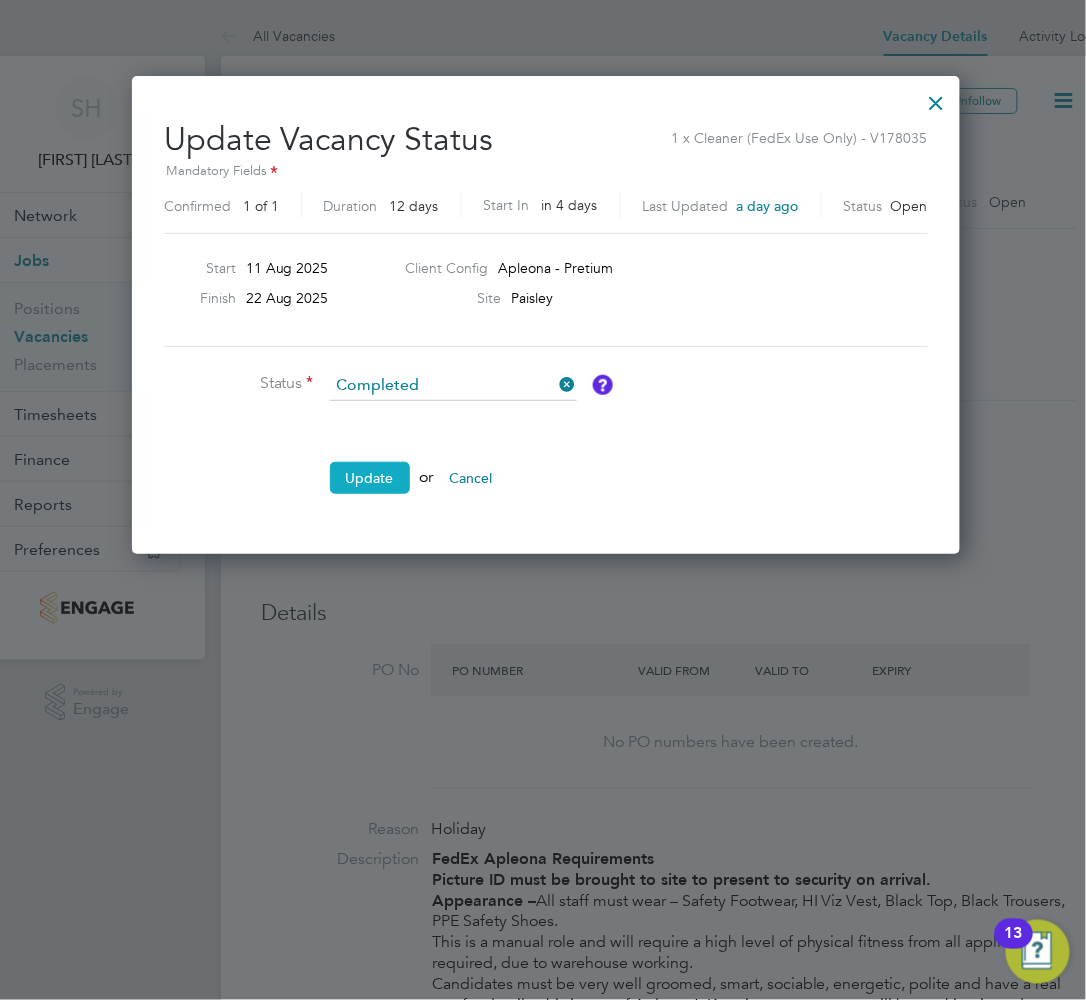 click on "Update" at bounding box center [370, 478] 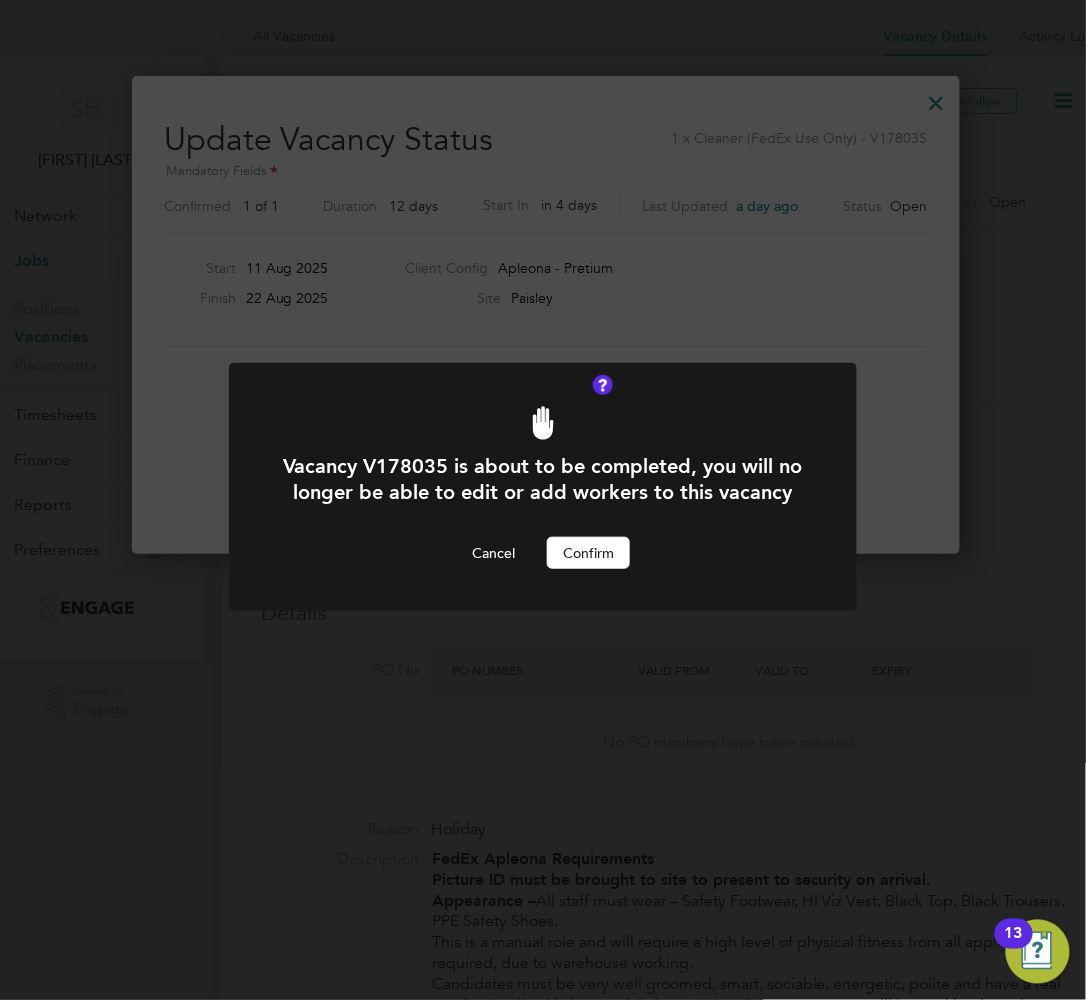 click on "Confirm" at bounding box center (588, 553) 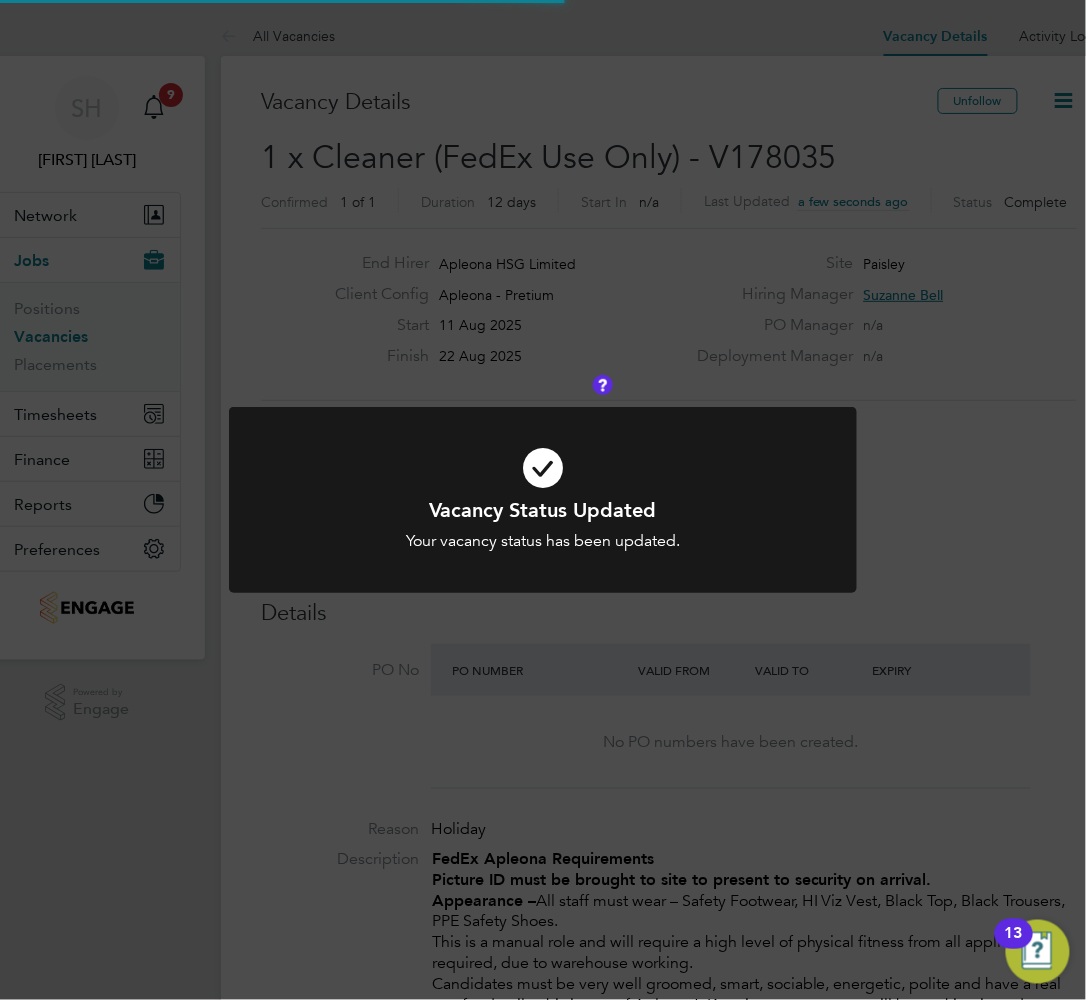 scroll, scrollTop: 10, scrollLeft: 9, axis: both 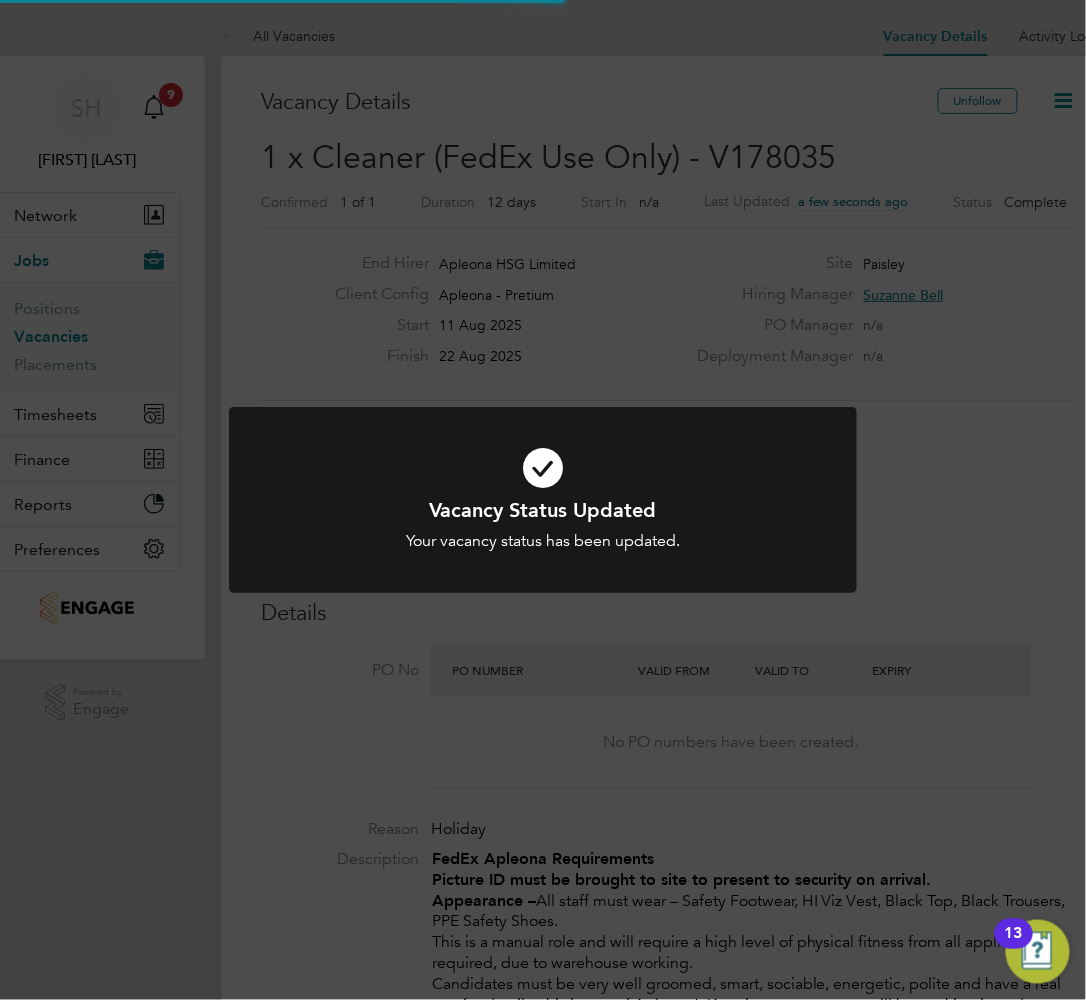 drag, startPoint x: 553, startPoint y: 552, endPoint x: 490, endPoint y: 521, distance: 70.21396 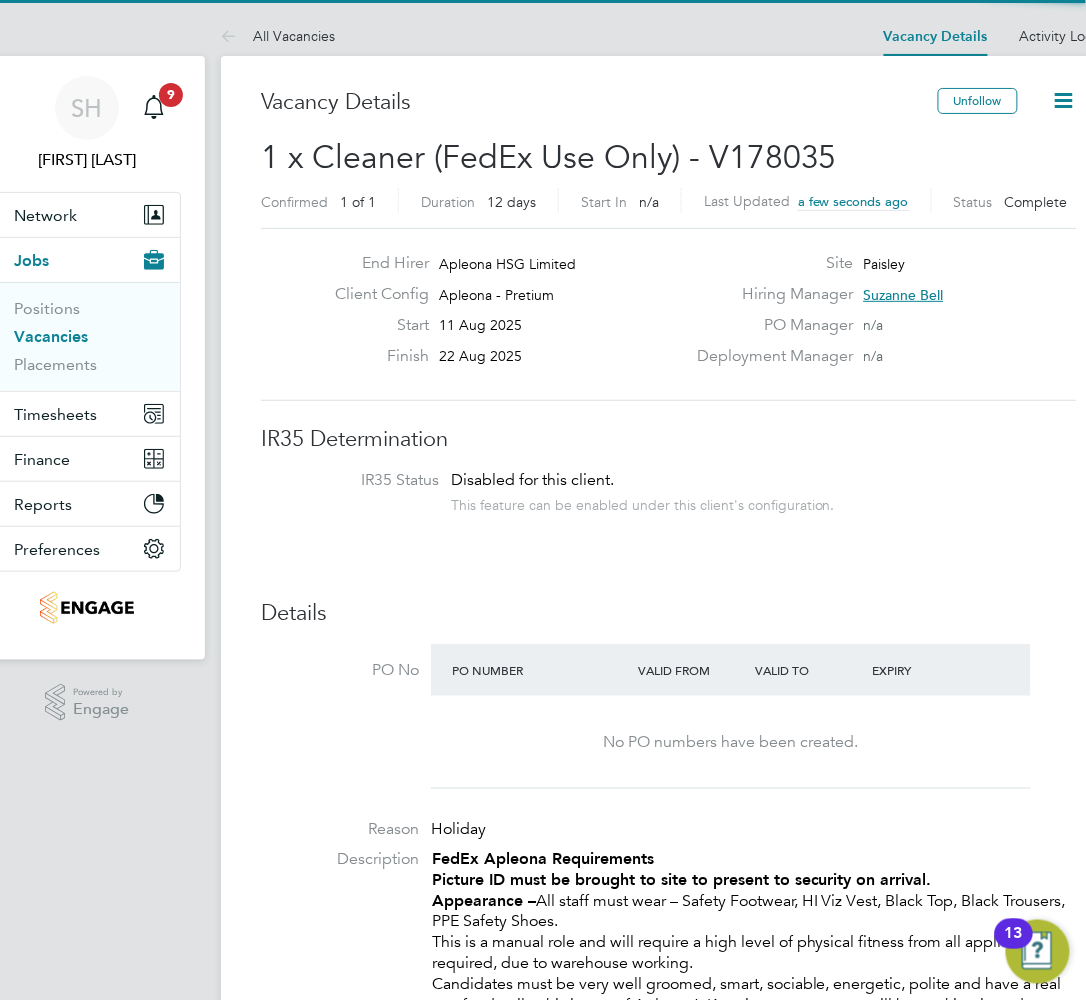 click on "Positions   Vacancies   Placements" at bounding box center (87, 336) 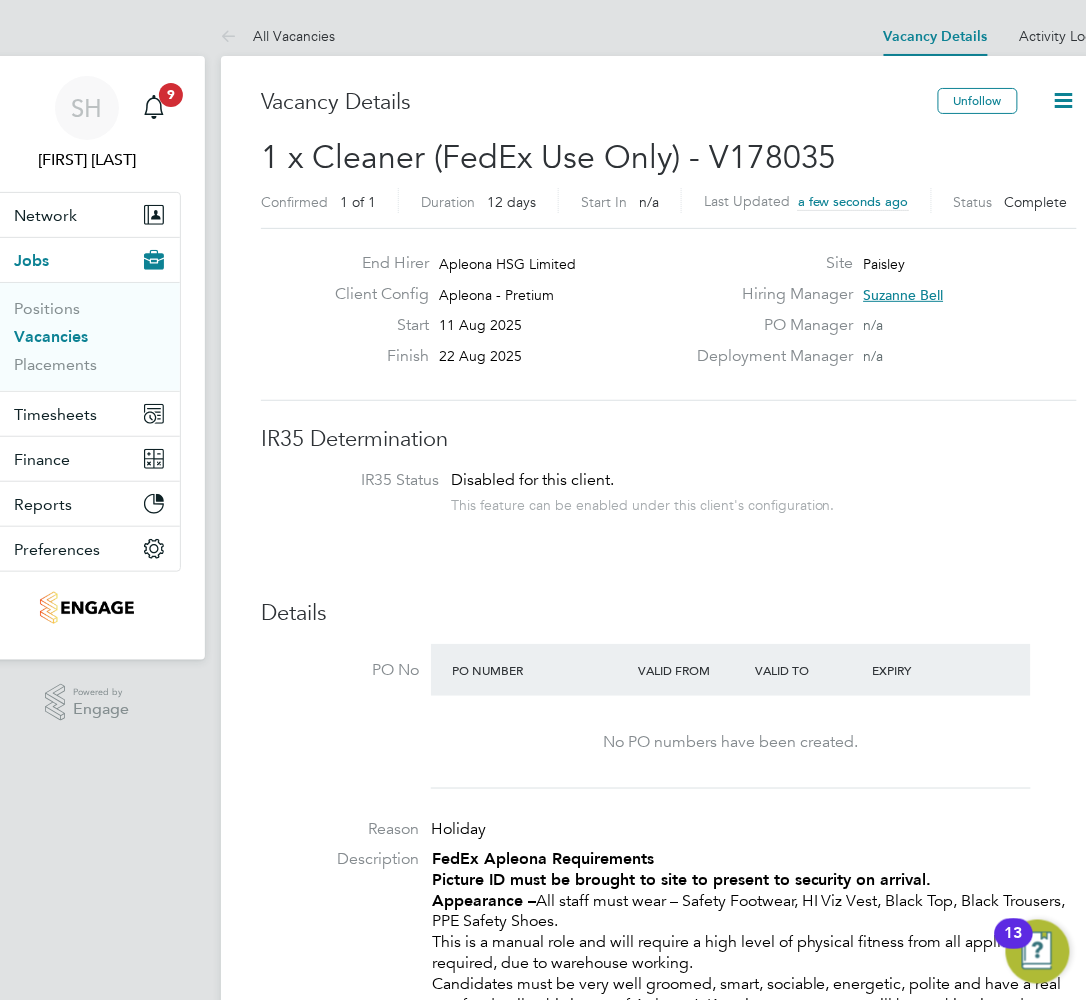 click on "Vacancies" at bounding box center [51, 336] 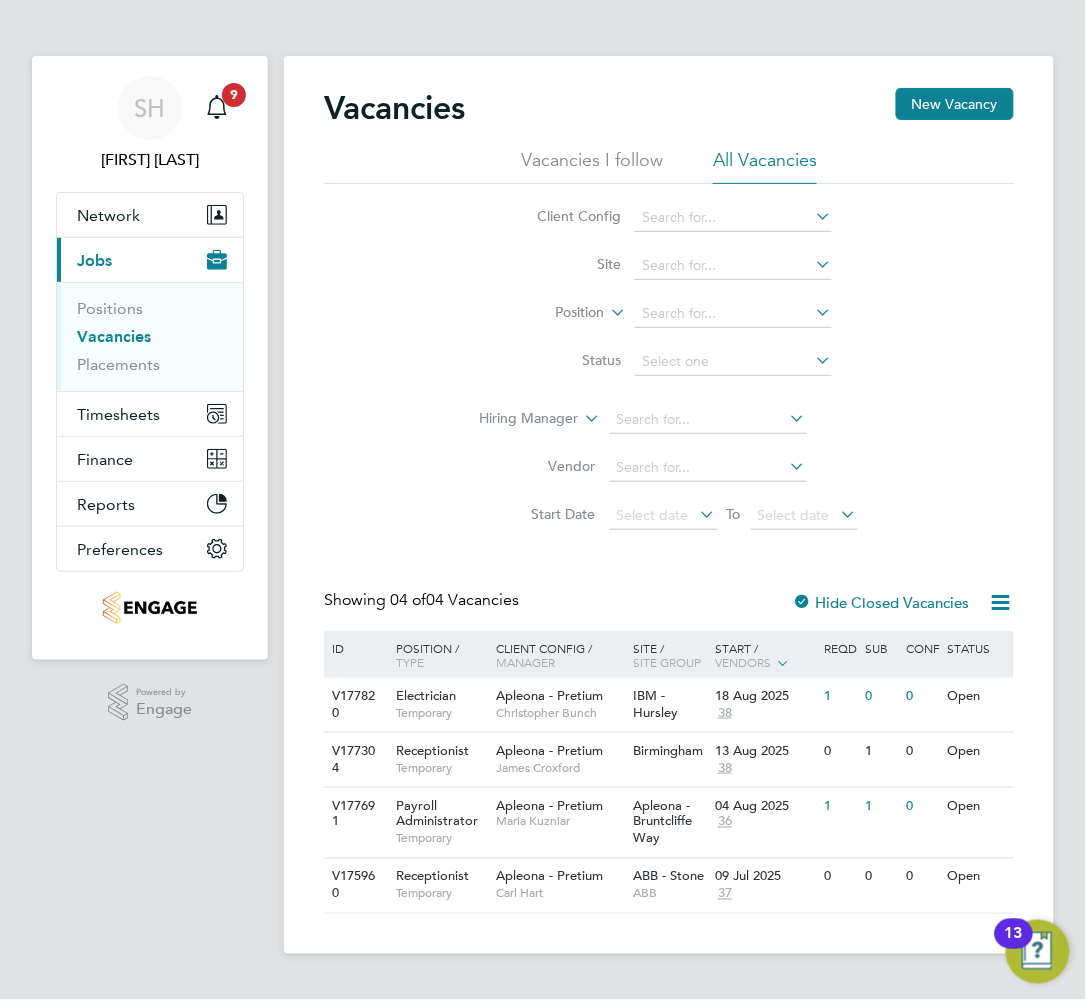 click on "SH   [FIRST] [LAST]   Notifications
9   Applications:   Network
Team Members   Businesses   Sites   Workers   Contacts   Current page:   Jobs
Positions   Vacancies   Placements   Timesheets
Timesheets   Expenses   Finance
Invoices & Credit Notes   Statements   Payments   Reports
Margin Report   Report Downloads   Preferences
My Business   Doc. Requirements   VMS Configurations   Notifications   Activity Logs" at bounding box center [150, 358] 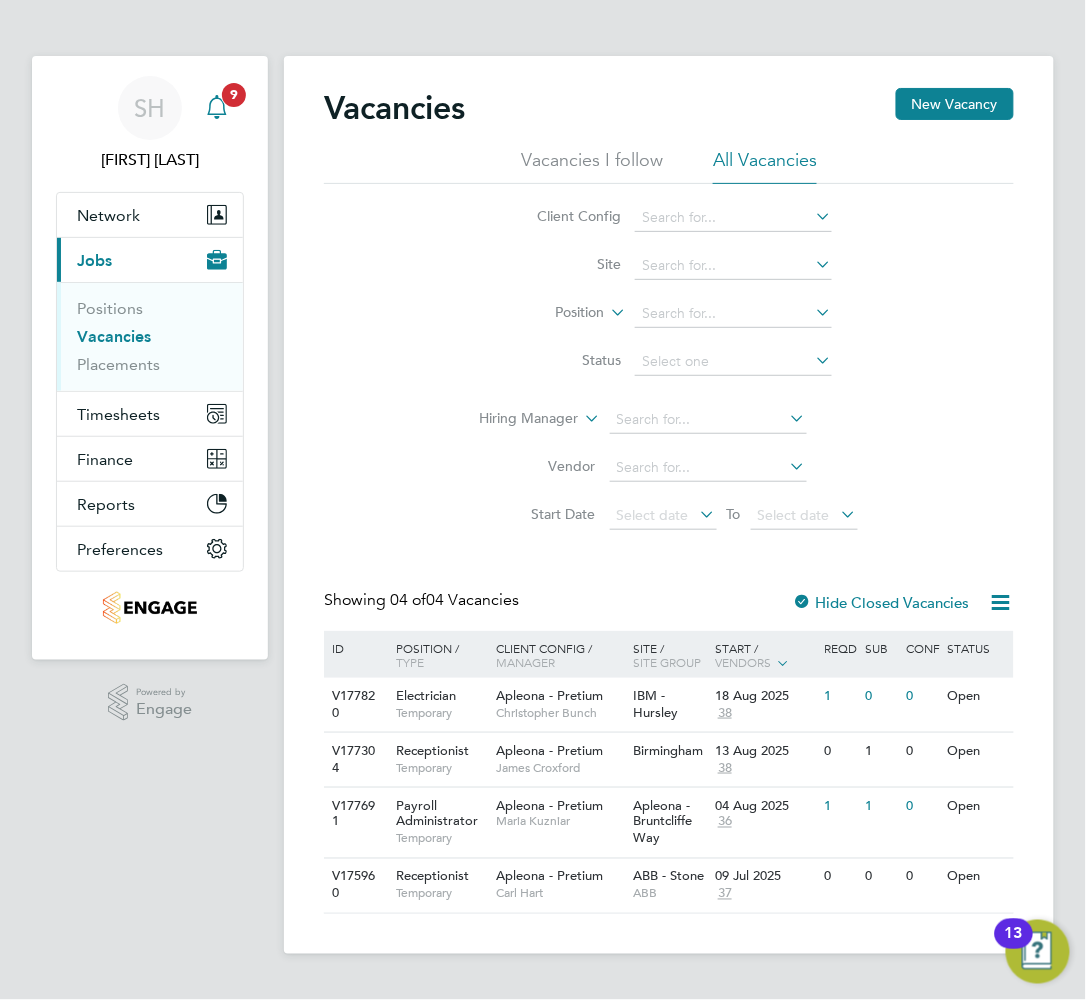 click at bounding box center (217, 108) 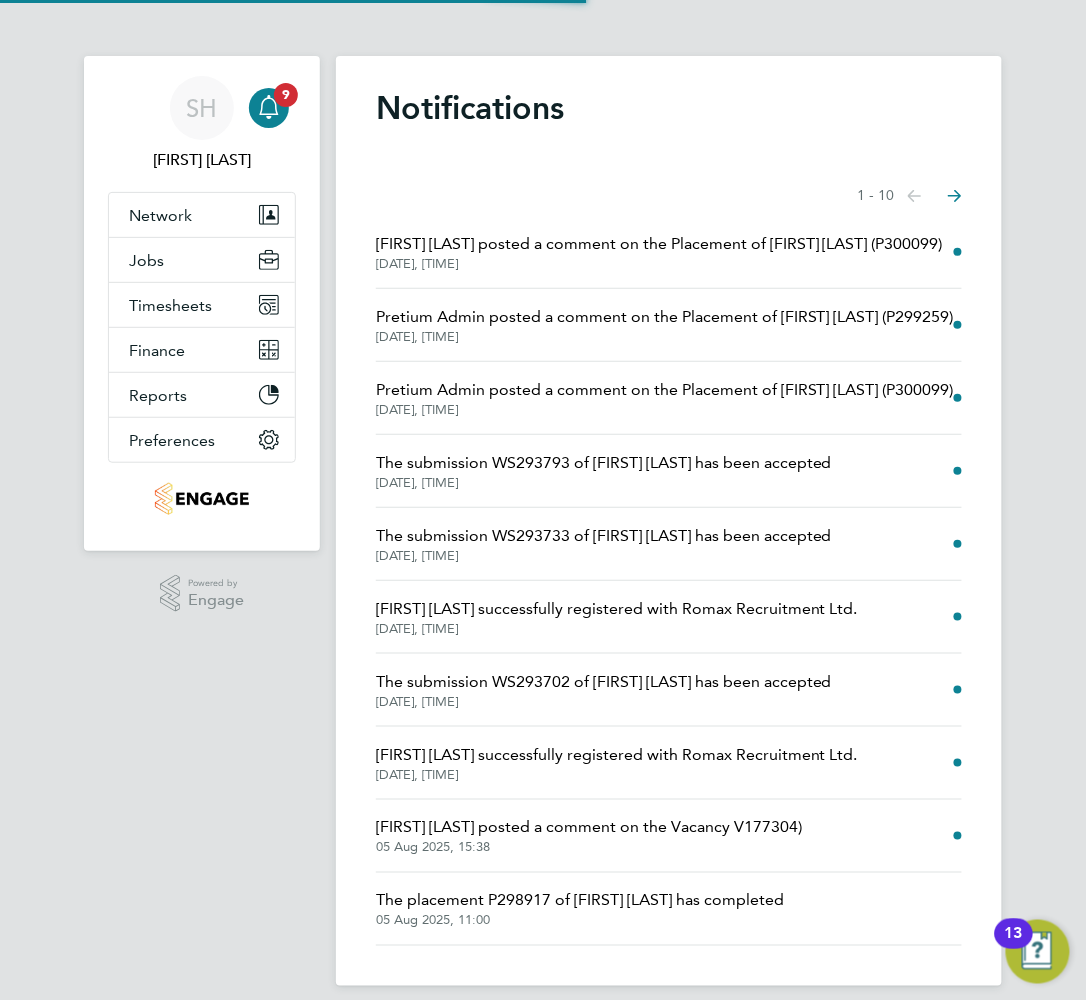 click on "[FIRST] [LAST] posted a comment on the Placement of [FIRST] [LAST] (P300099)" 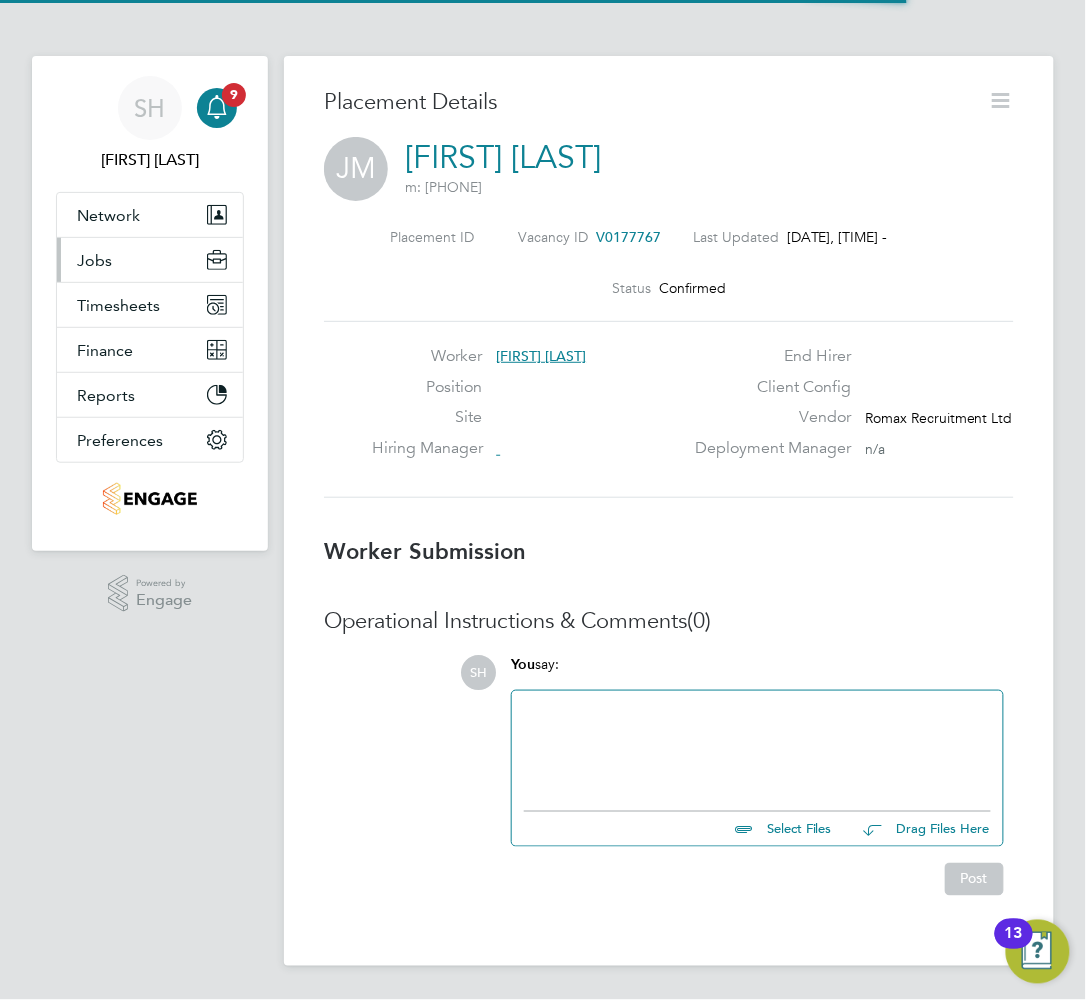 scroll, scrollTop: 10, scrollLeft: 10, axis: both 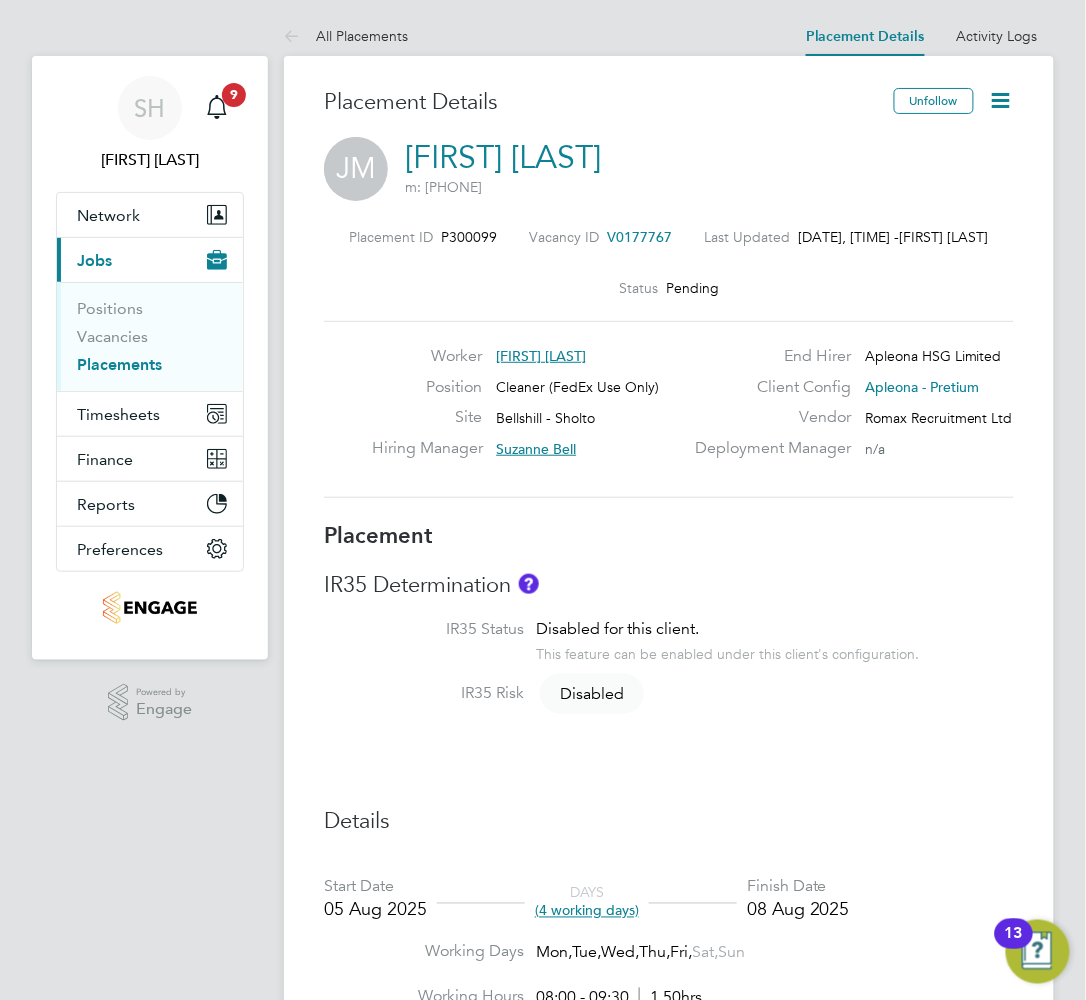click 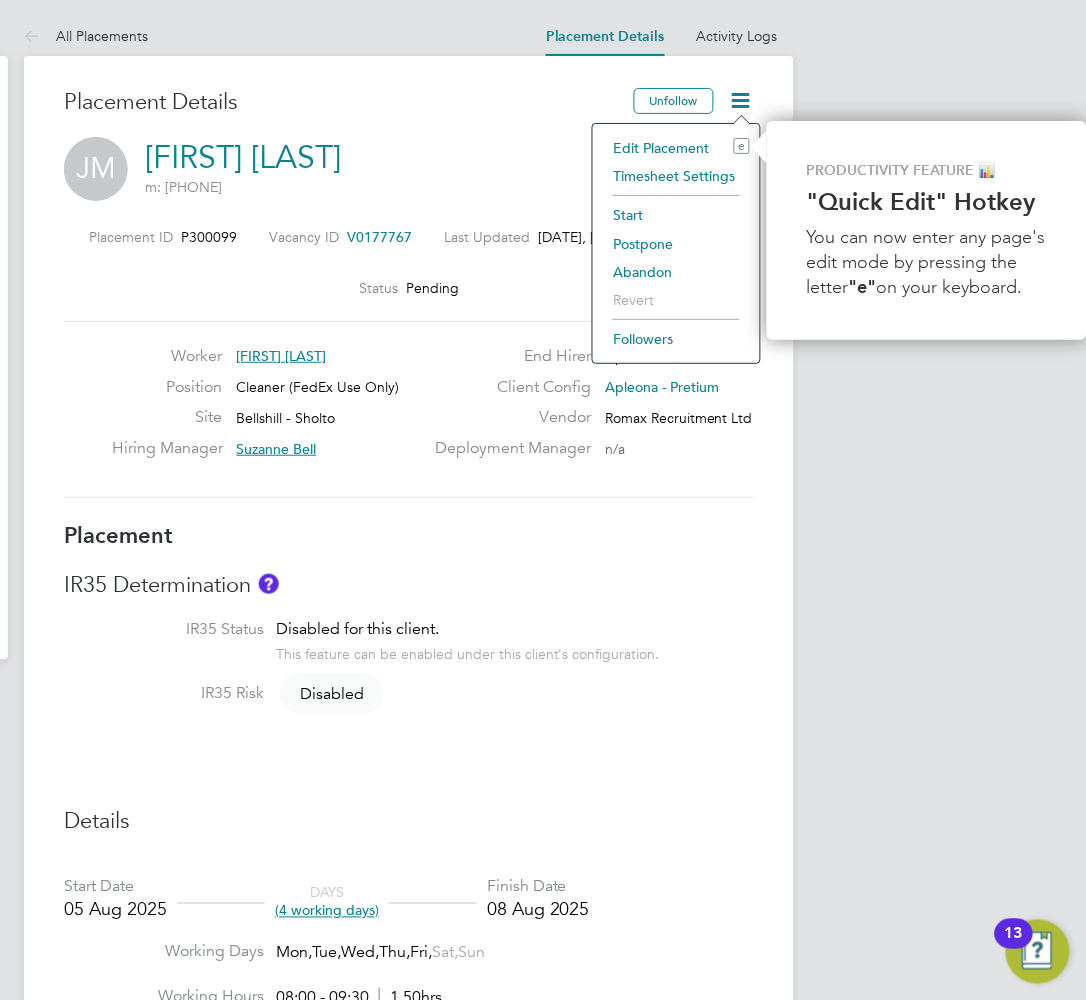 click on "Abandon" 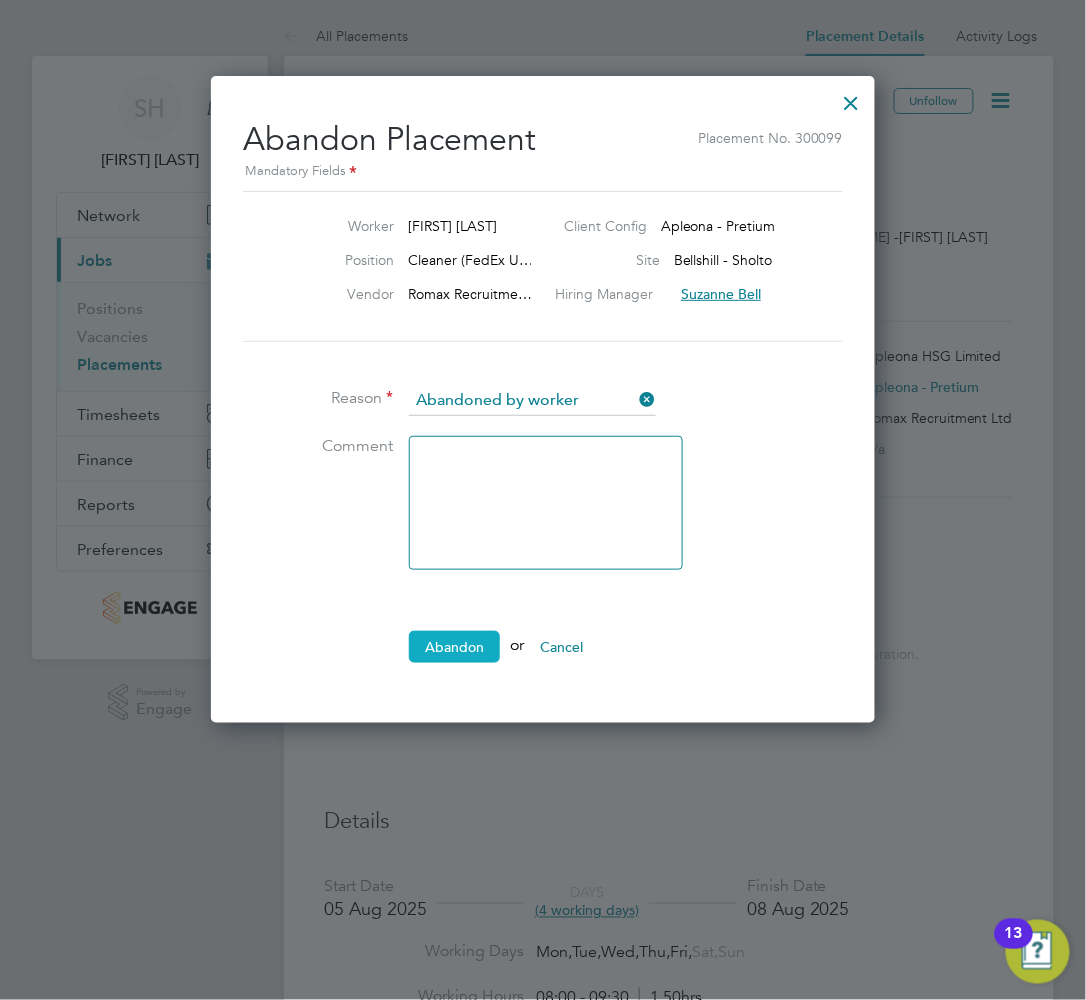 click on "Abandon" at bounding box center (454, 647) 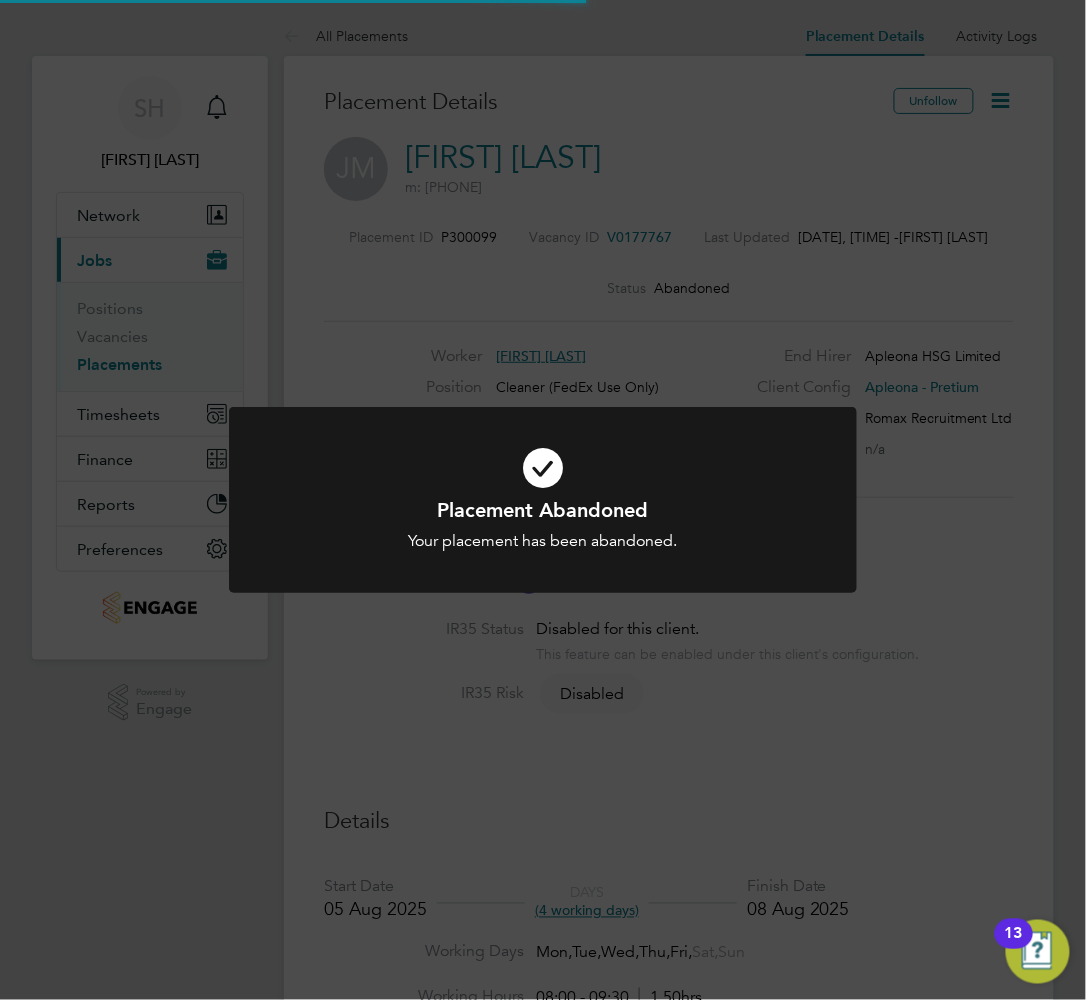 drag, startPoint x: 541, startPoint y: 570, endPoint x: 400, endPoint y: 469, distance: 173.44164 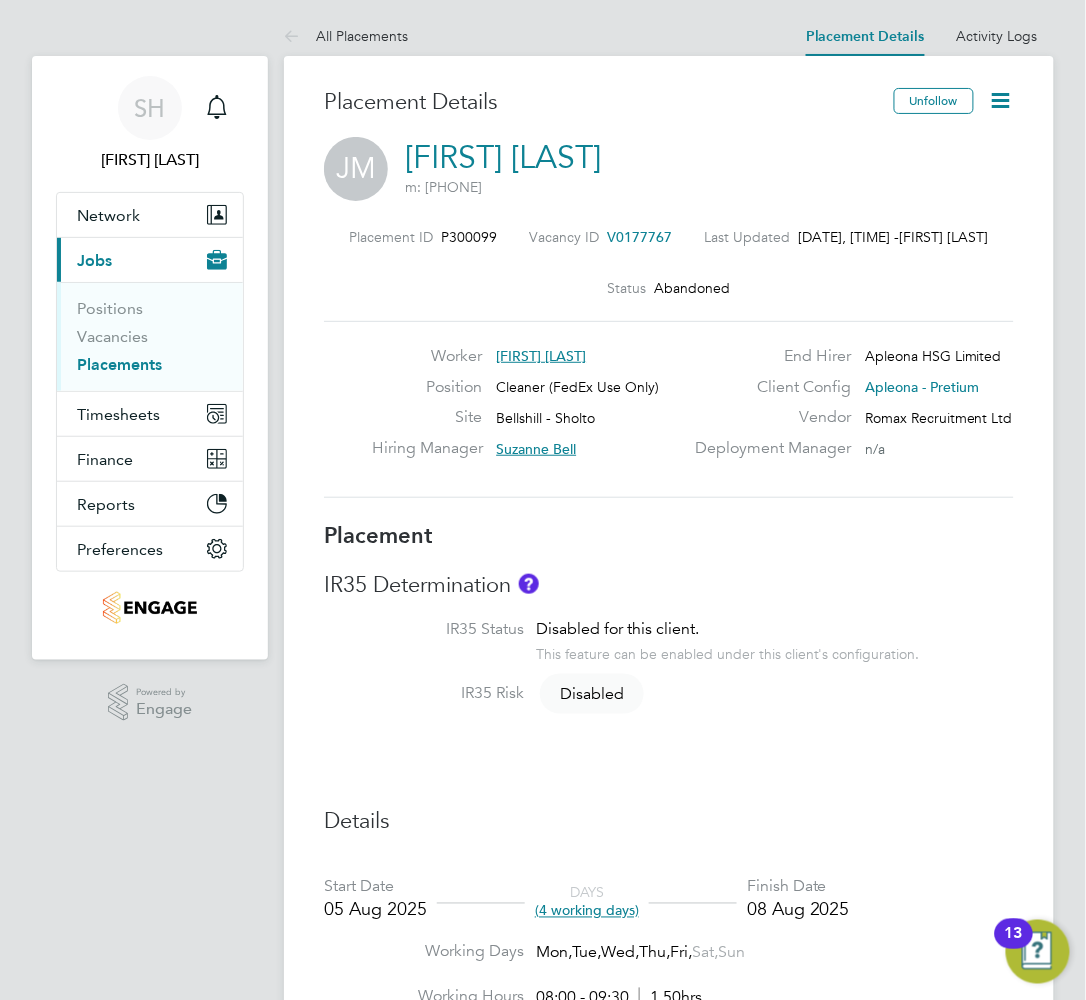 click on "Placements" at bounding box center (119, 364) 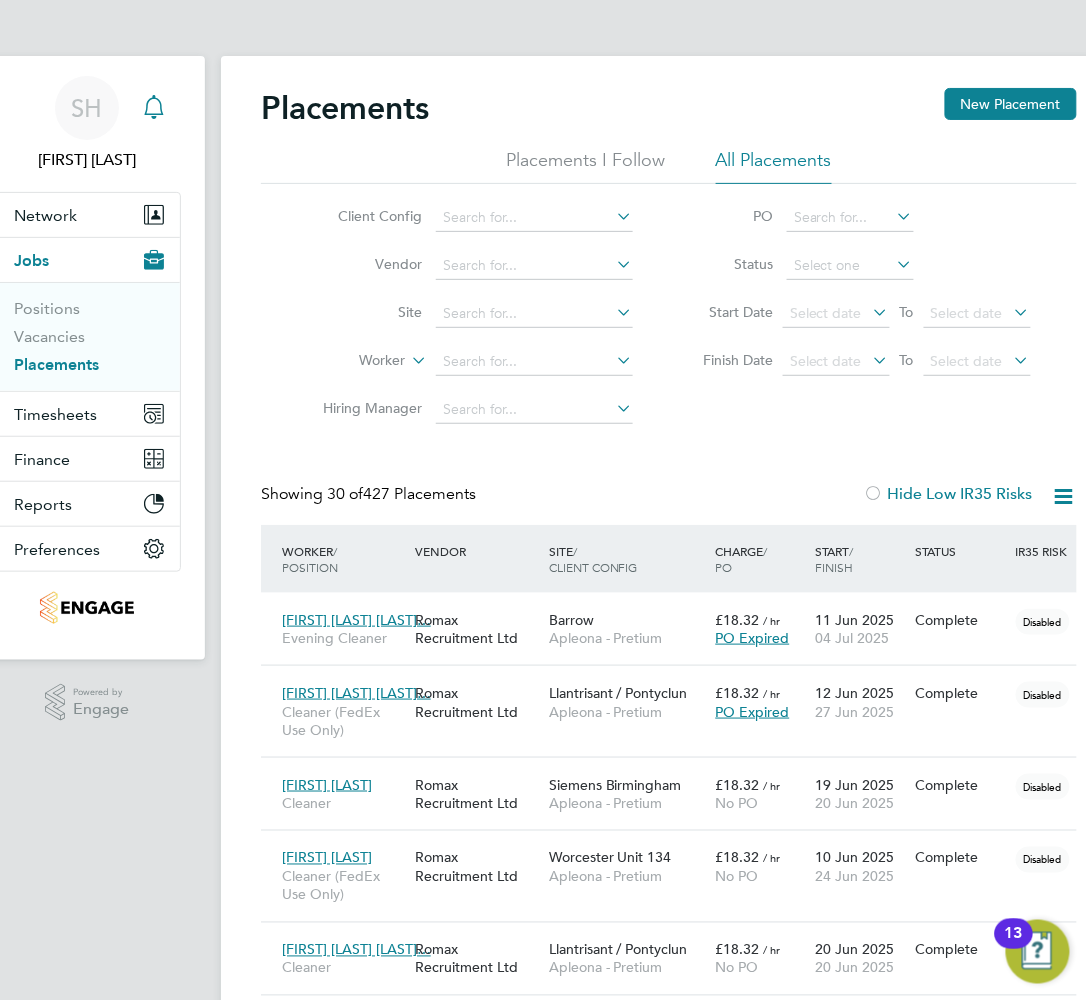click 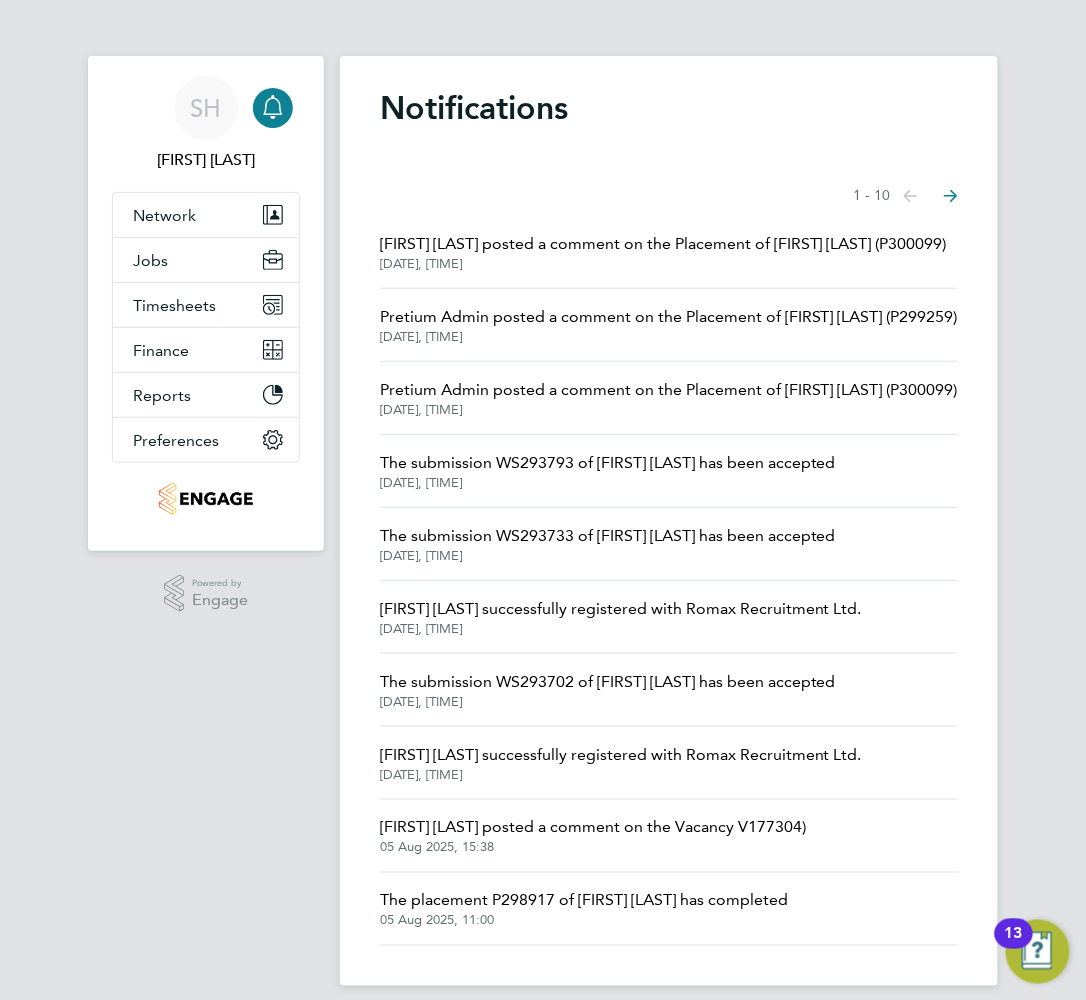 click on "Pretium Admin posted a comment on the Placement of [FIRST] [LAST] (P299259)" 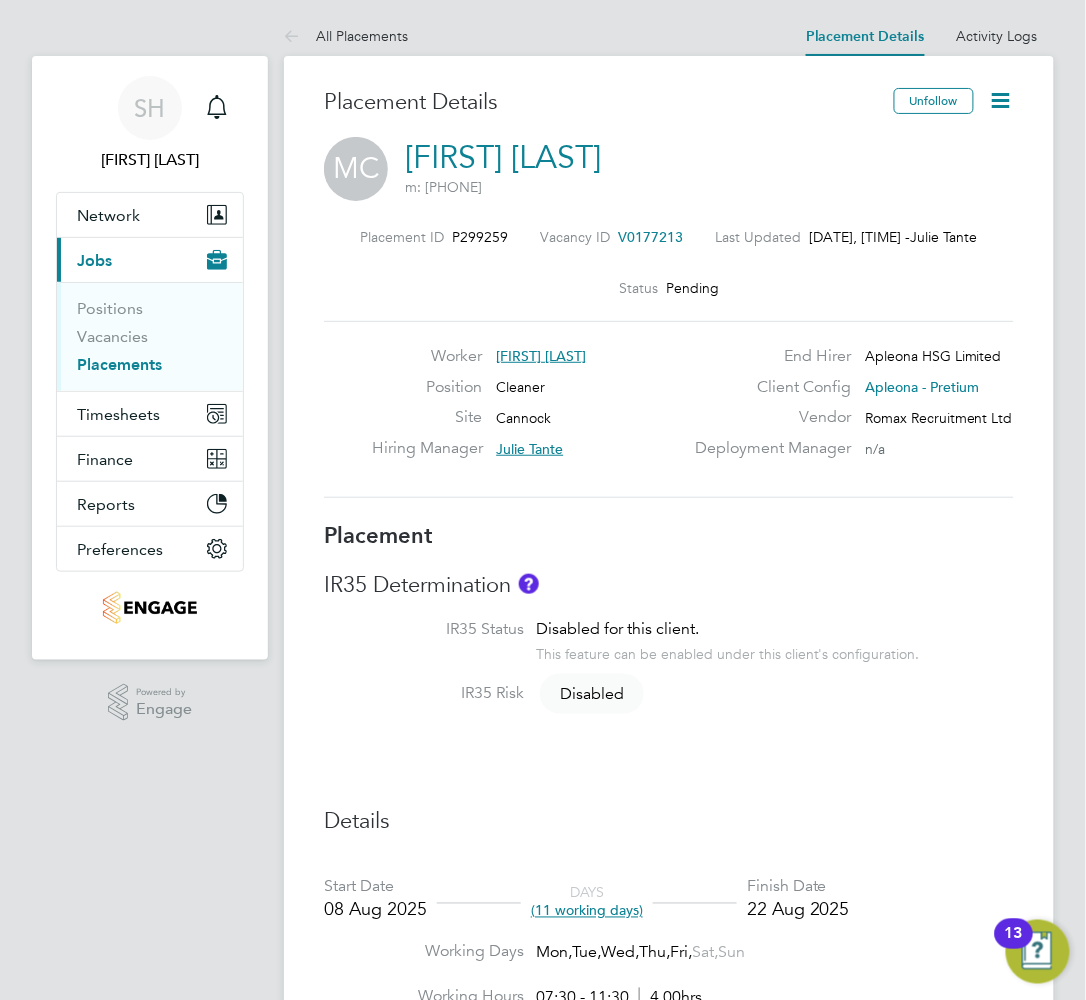 click 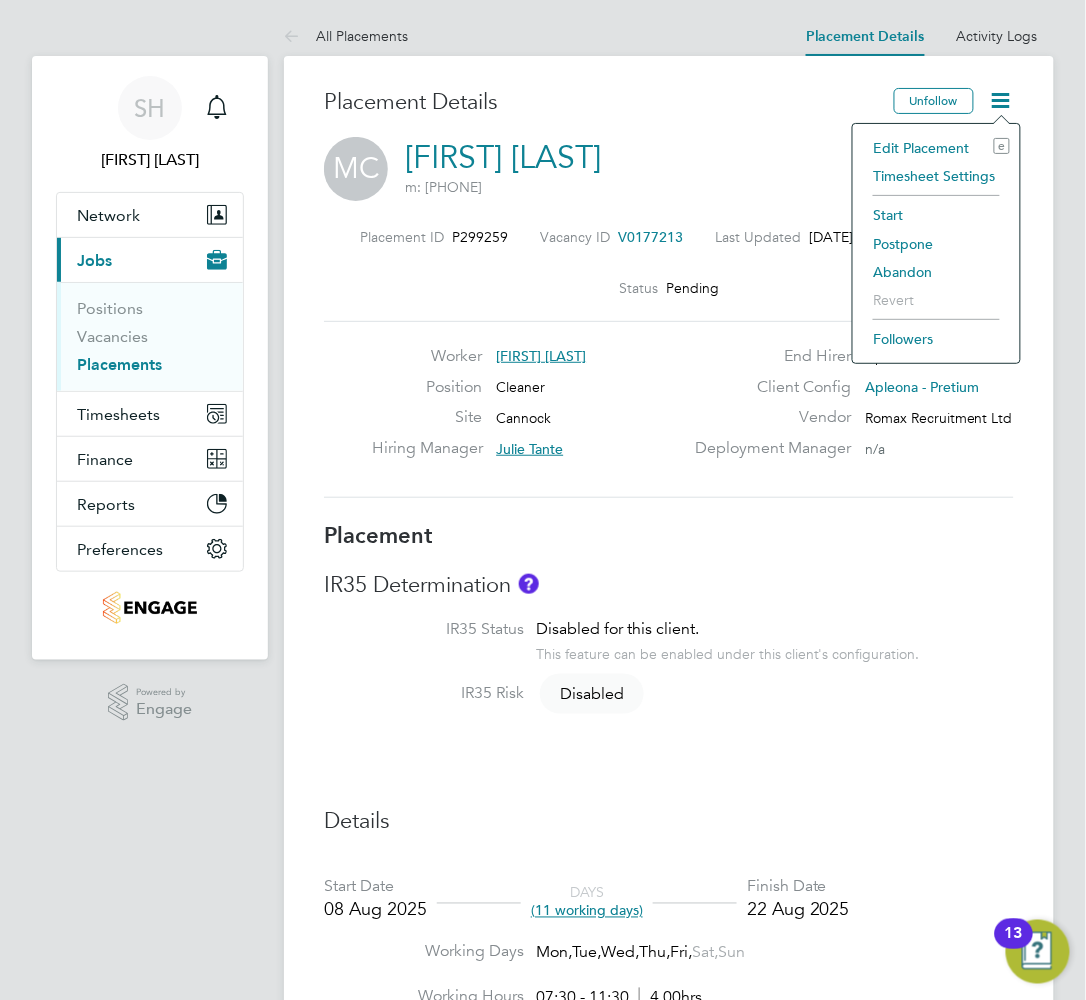 click on "Start" 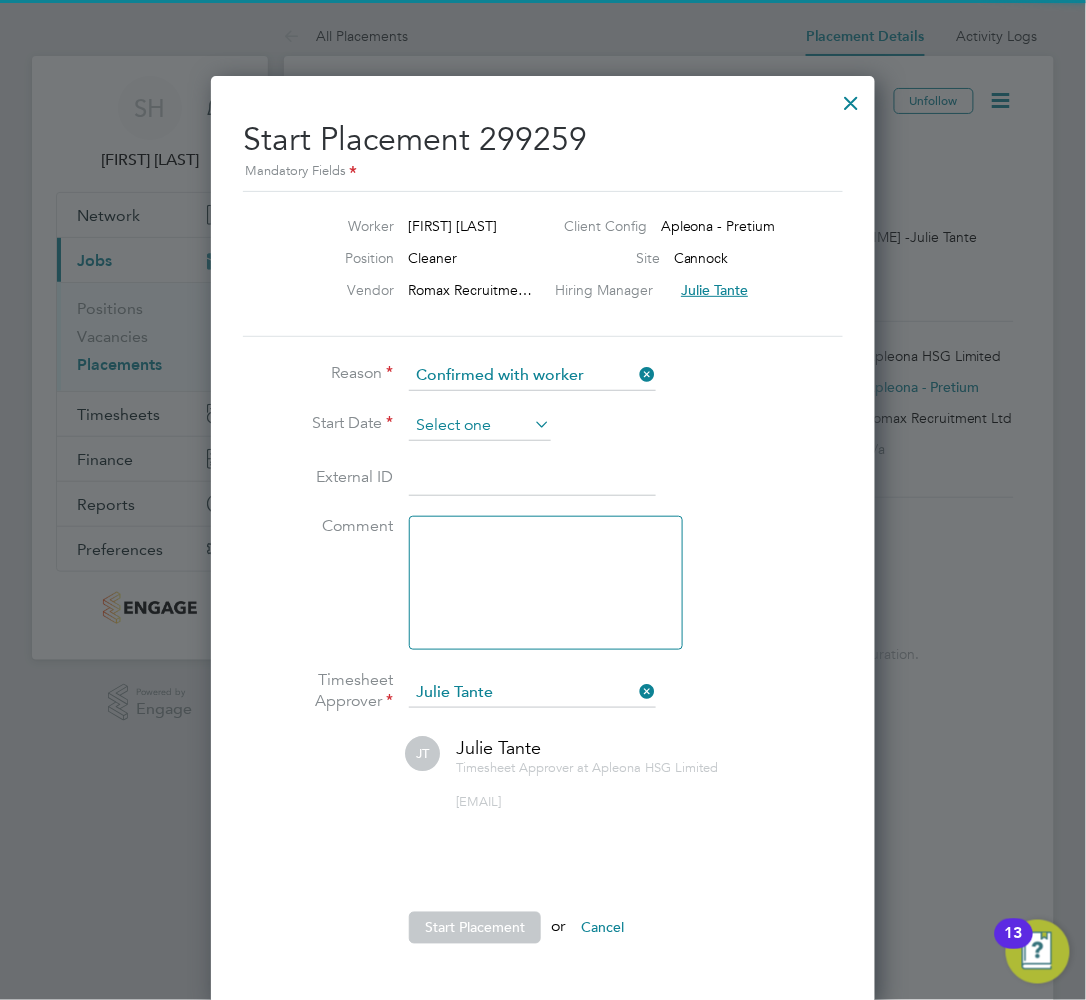 click on "All Placements Placement Details   Activity Logs   Placement Details Activity Logs All Placements Placement Details   Unfollow MC   [FIRST] [LAST]   m: [PHONE]  Placement ID   P299259 Vacancy ID   V0177213   Last Updated   [DATE], [TIME] -  [FIRST] [LAST] Status   Pending   Worker   [FIRST] [LAST] Position   Cleaner Site   Cannock Hiring Manager     [FIRST] [LAST] End Hirer   Apleona HSG Limited Client Config   Apleona - Pretium Vendor   Romax Recruitment Ltd Deployment Manager     n/a Placement IR35 Determination IR35 Status Disabled for this client. This feature can be enabled under this client's configuration. IR35 Risk   Disabled Details Start Date [DATE]  DAYS  (11 working days) Finish Date [DATE] Working Days   Mon,  Tue,  Wed,  Thu,  Fri,  Sat,  Sun Working Hours 07:30 - 11:30  4.00hrs Breaks   0 mins Timesheet Period Weekly  starting on  Saturday, 03 Feb 2018 Timesheet Approver   [FIRST] [LAST] PO No PO Number Valid From Valid To Expiry No PO numbers have been created. Rates Rate Name Pay" 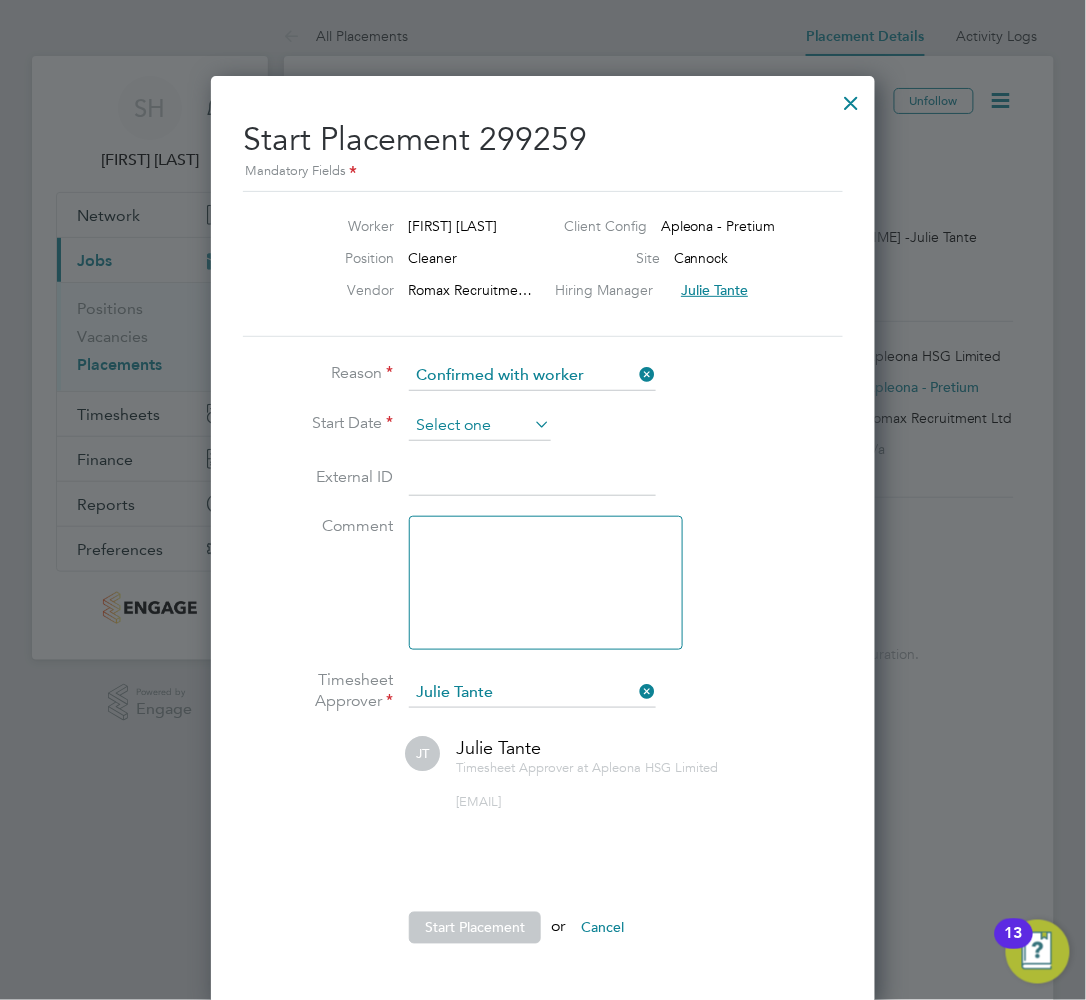 click 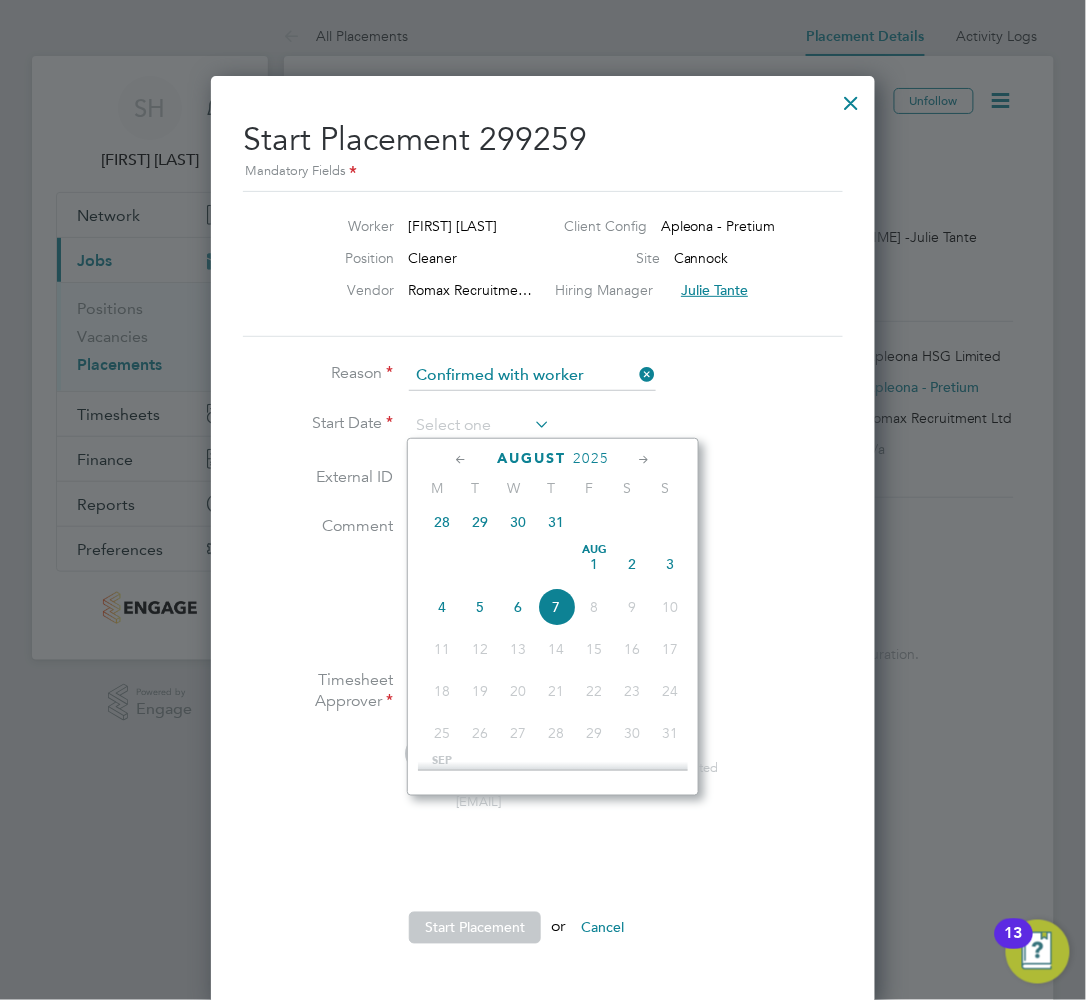 click on "5" 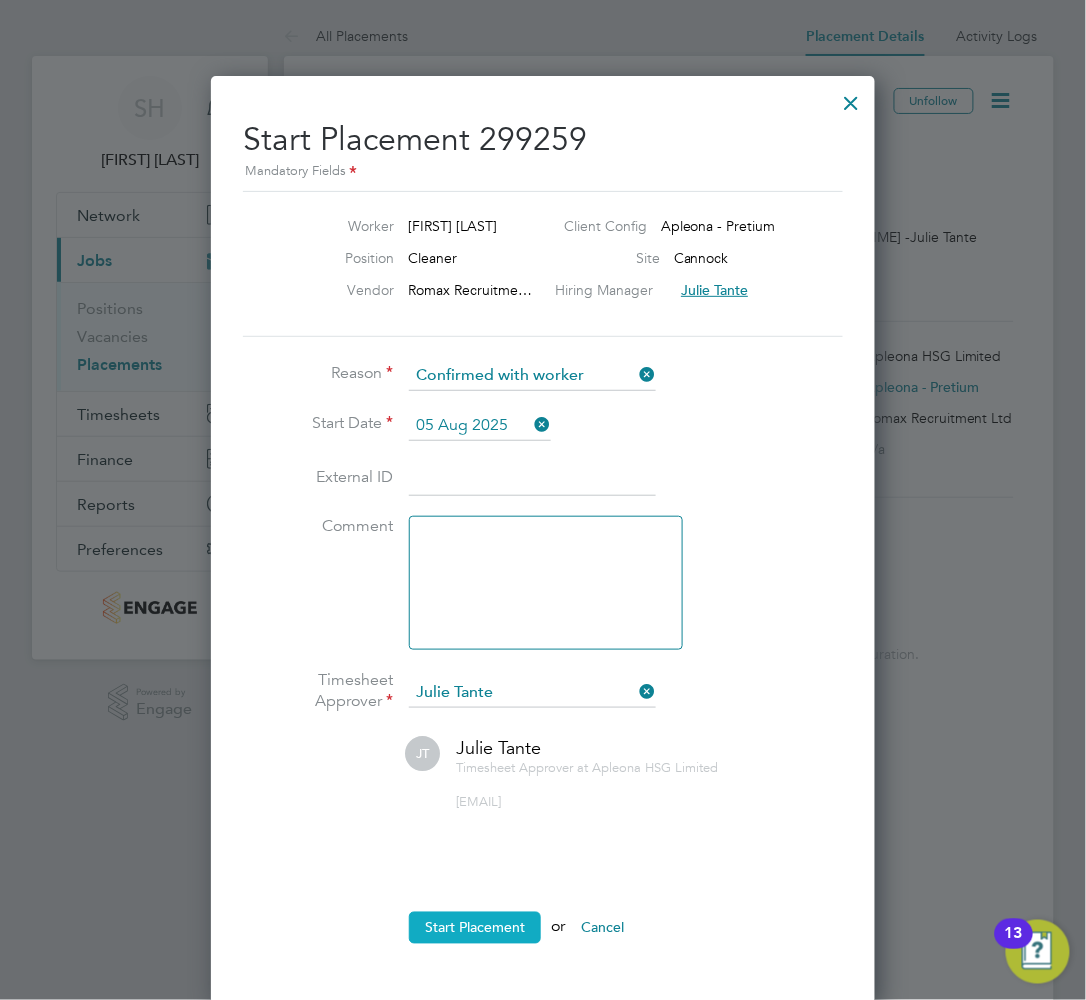 click on "Start Placement" 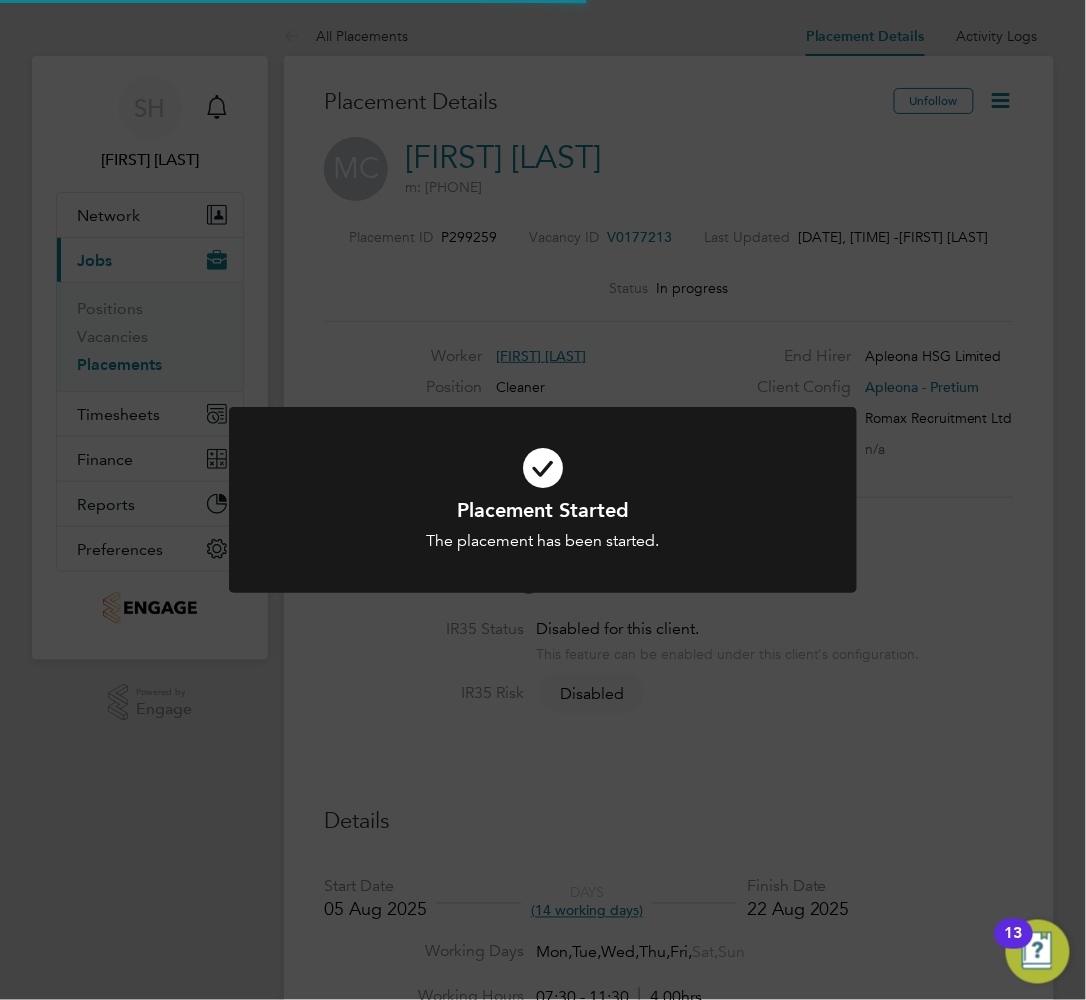 drag, startPoint x: 616, startPoint y: 585, endPoint x: 221, endPoint y: 298, distance: 488.25607 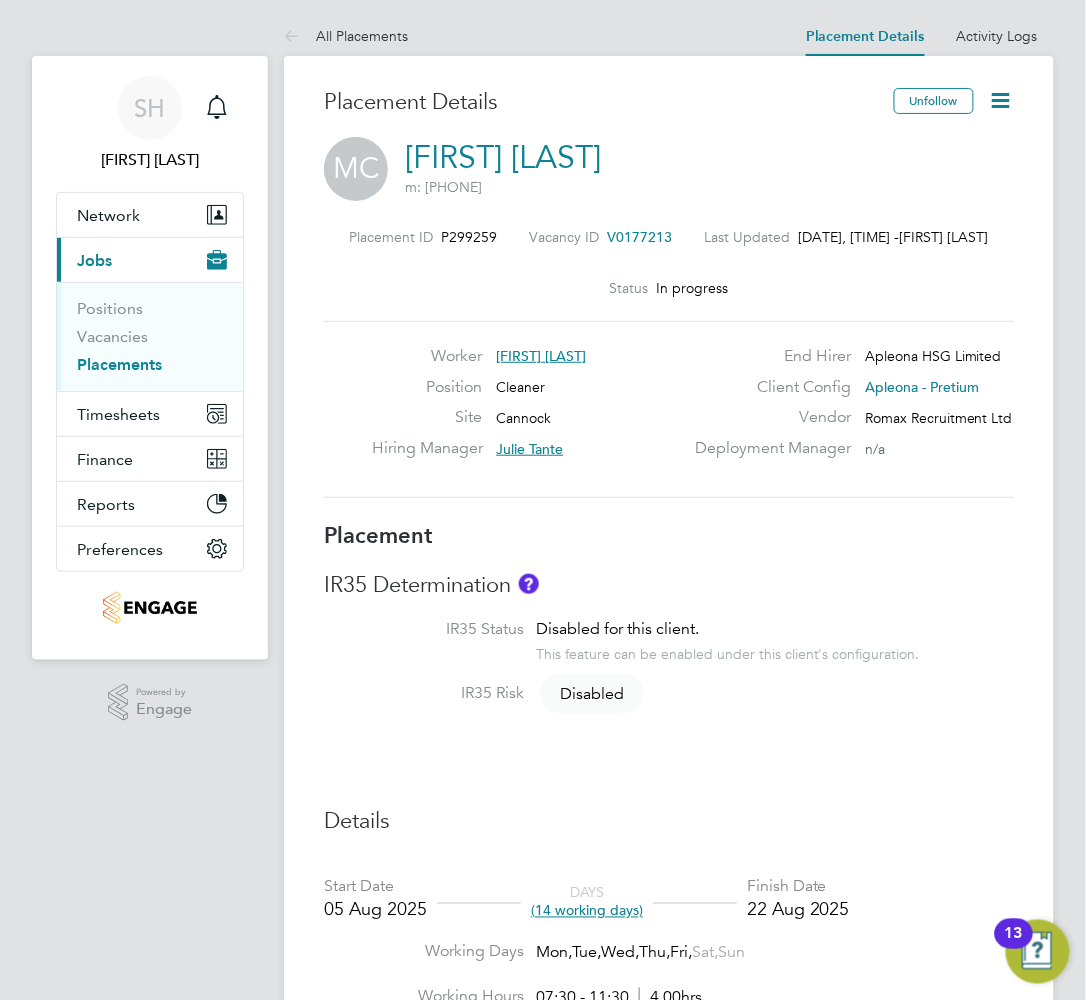 click on "Placements" at bounding box center [119, 364] 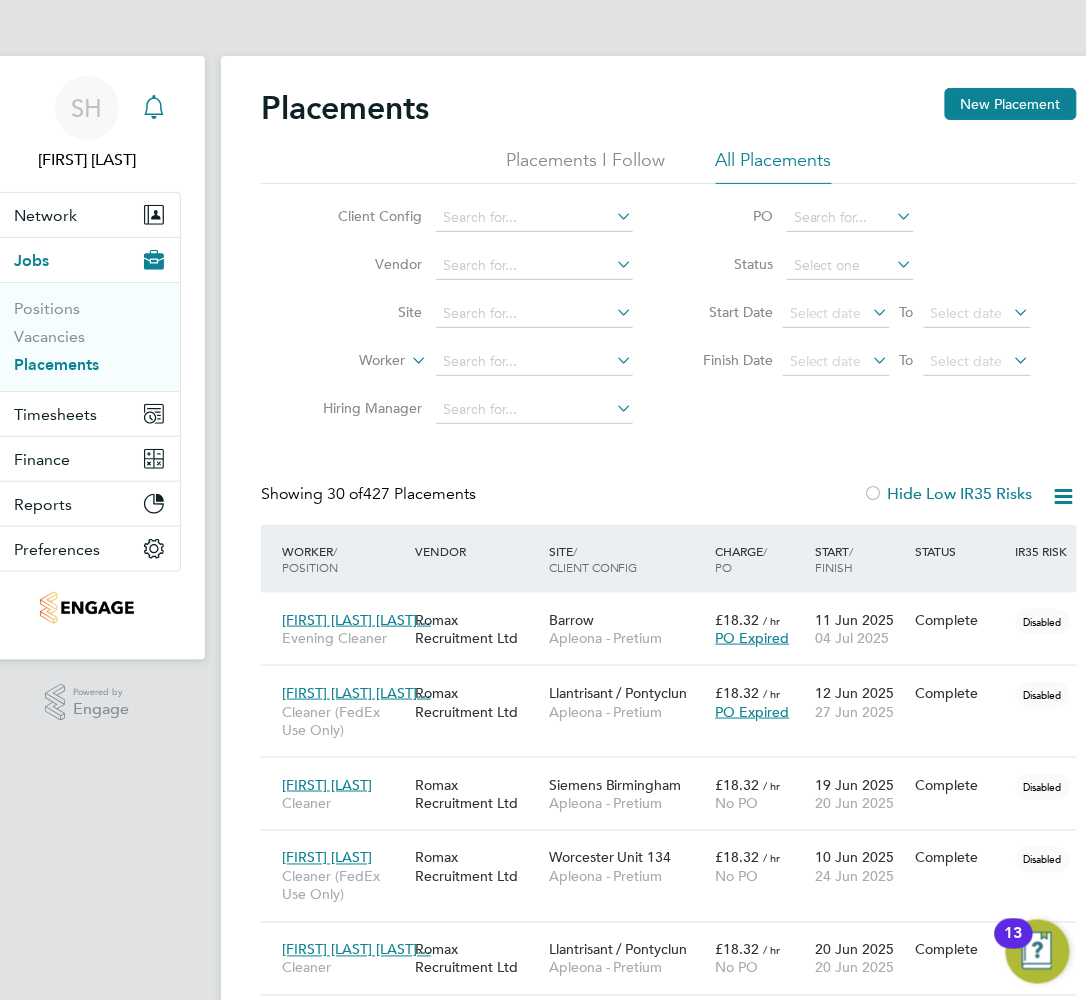 click 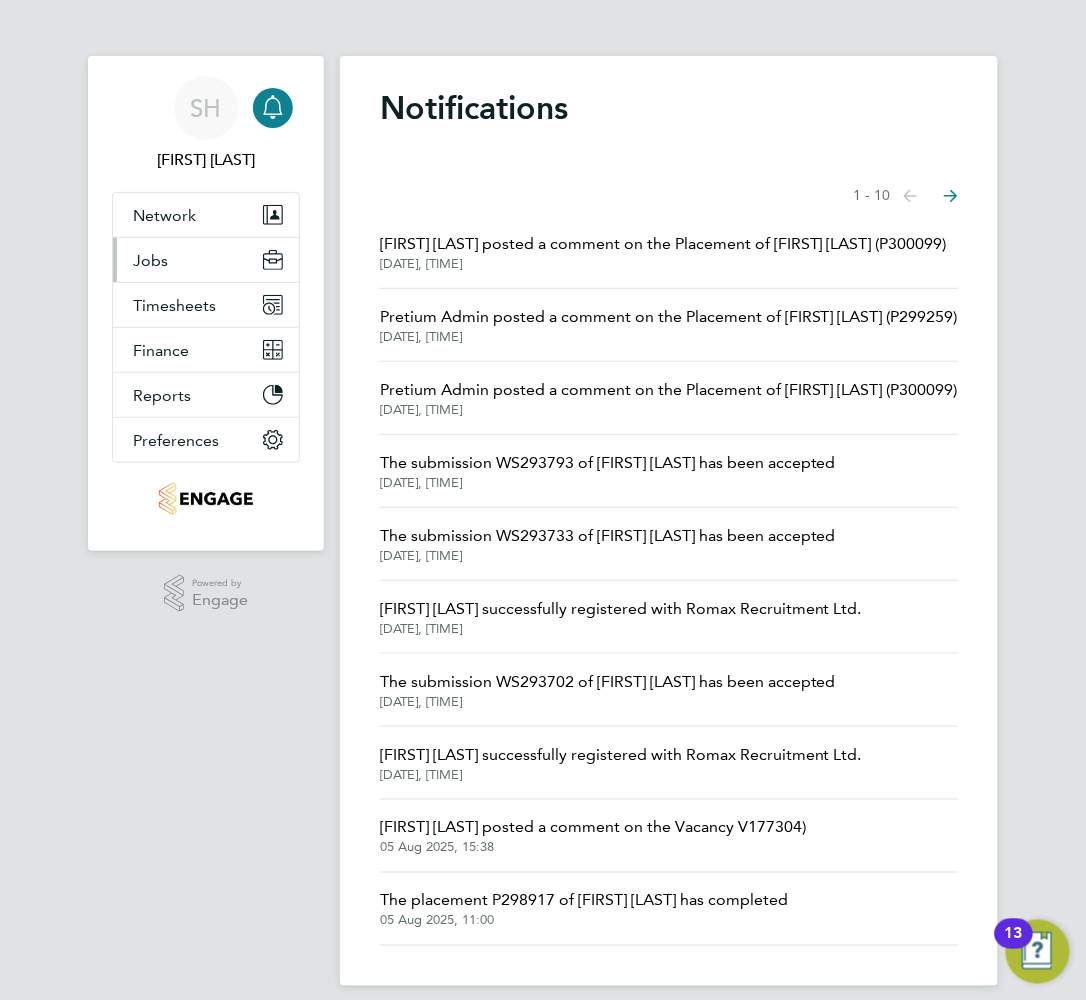 click on "Jobs" at bounding box center (206, 260) 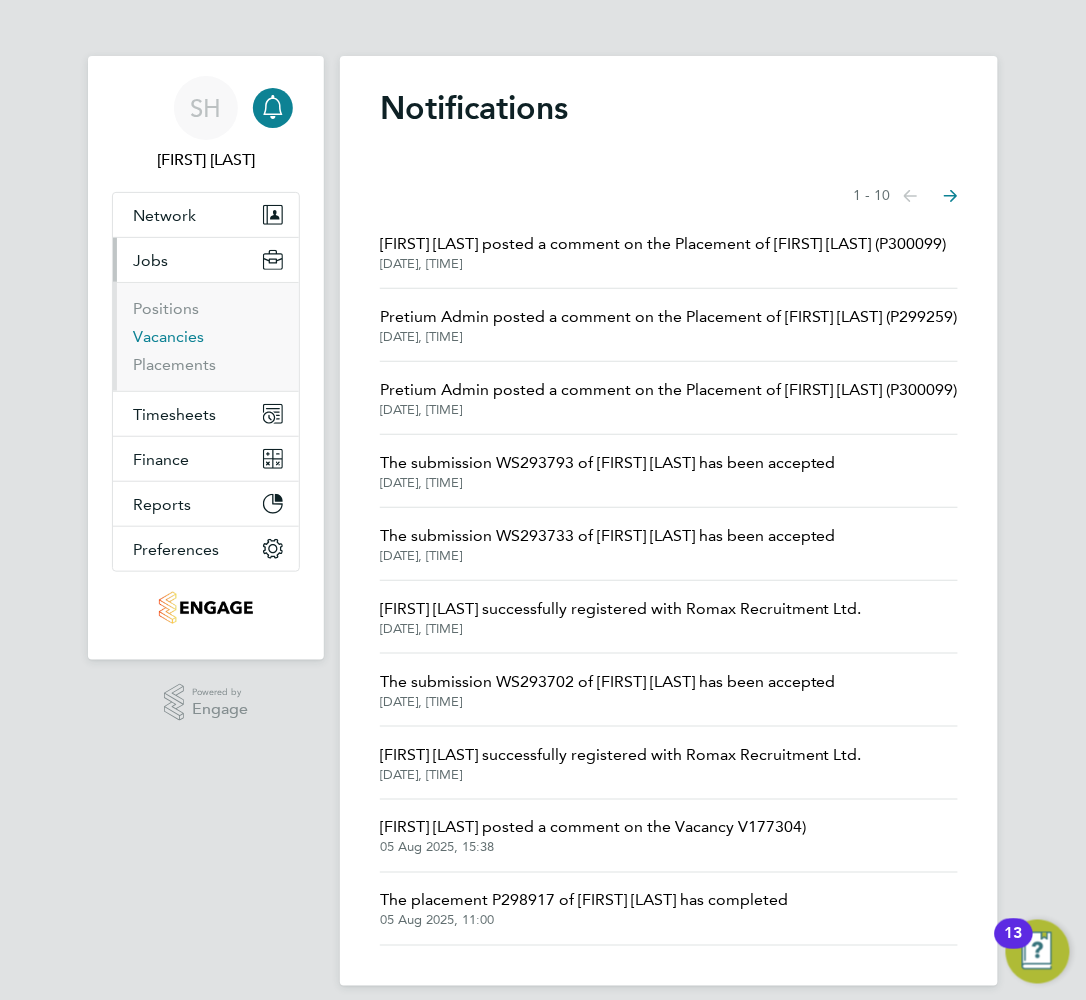 click on "Vacancies" at bounding box center (168, 336) 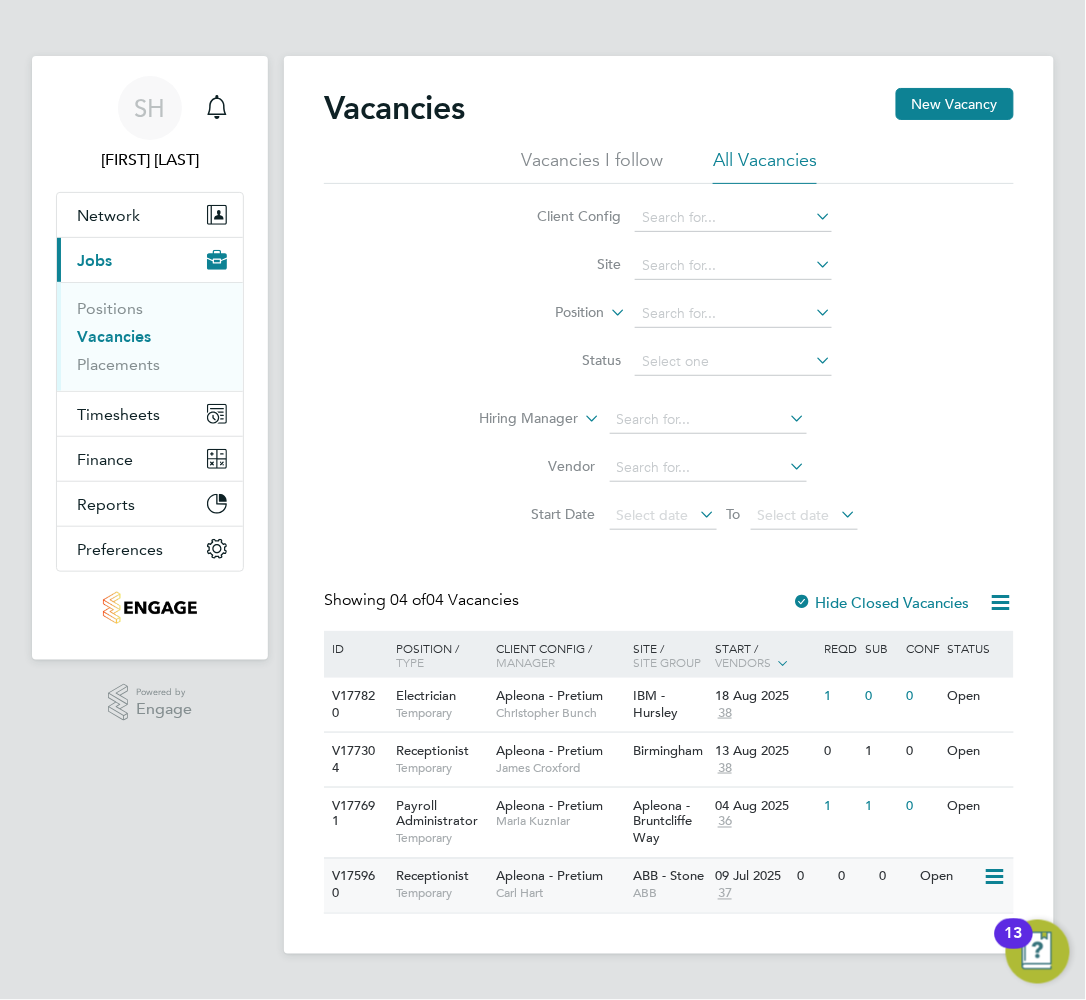 click on "ABB - Stone" 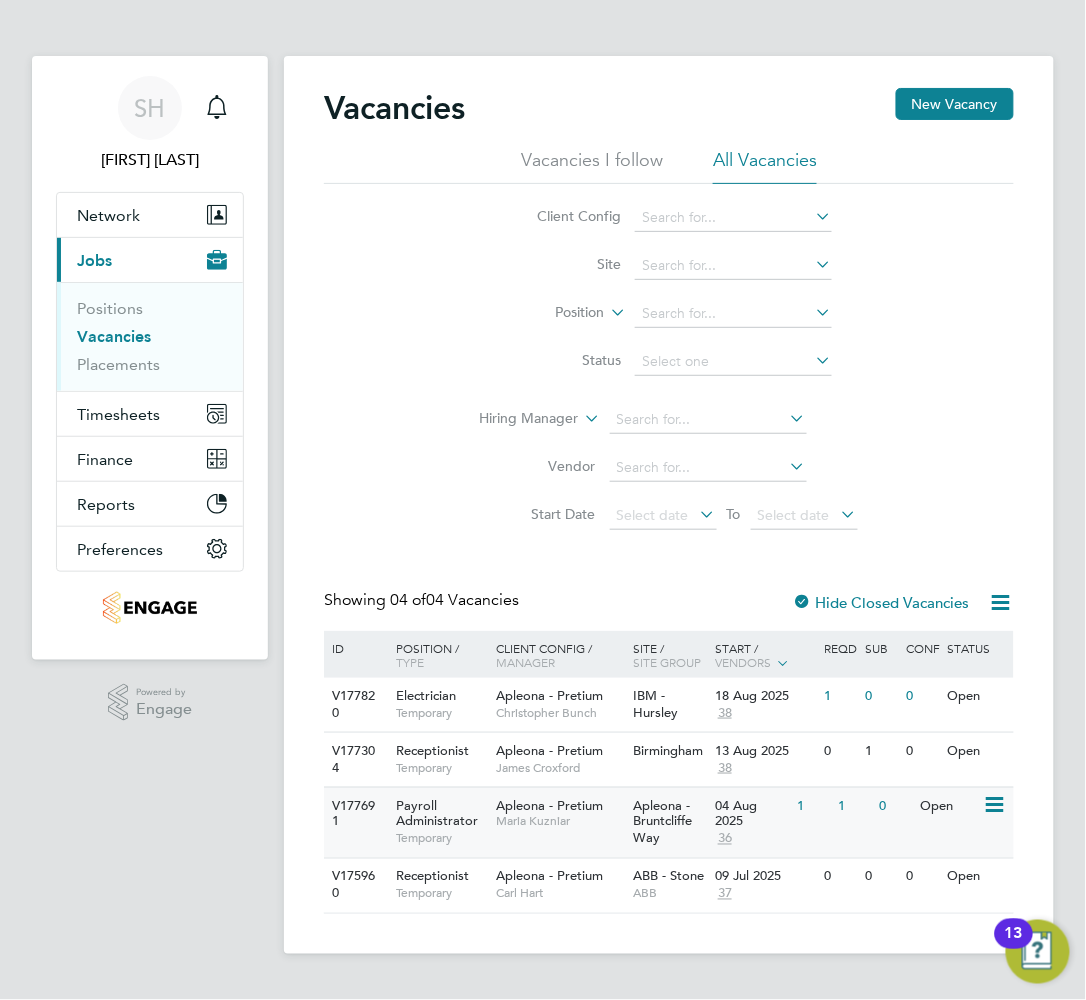 click on "Maria Kuzniar" 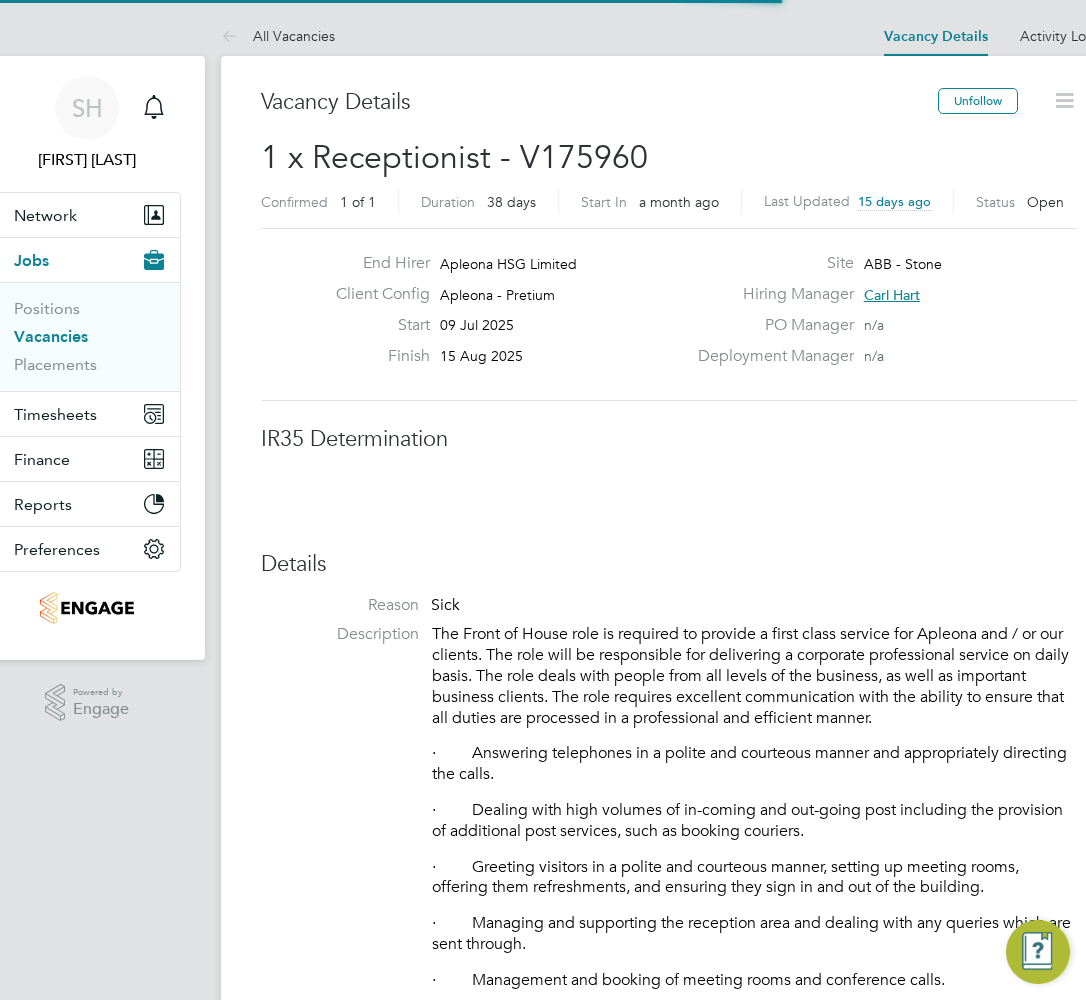 scroll, scrollTop: 0, scrollLeft: 0, axis: both 